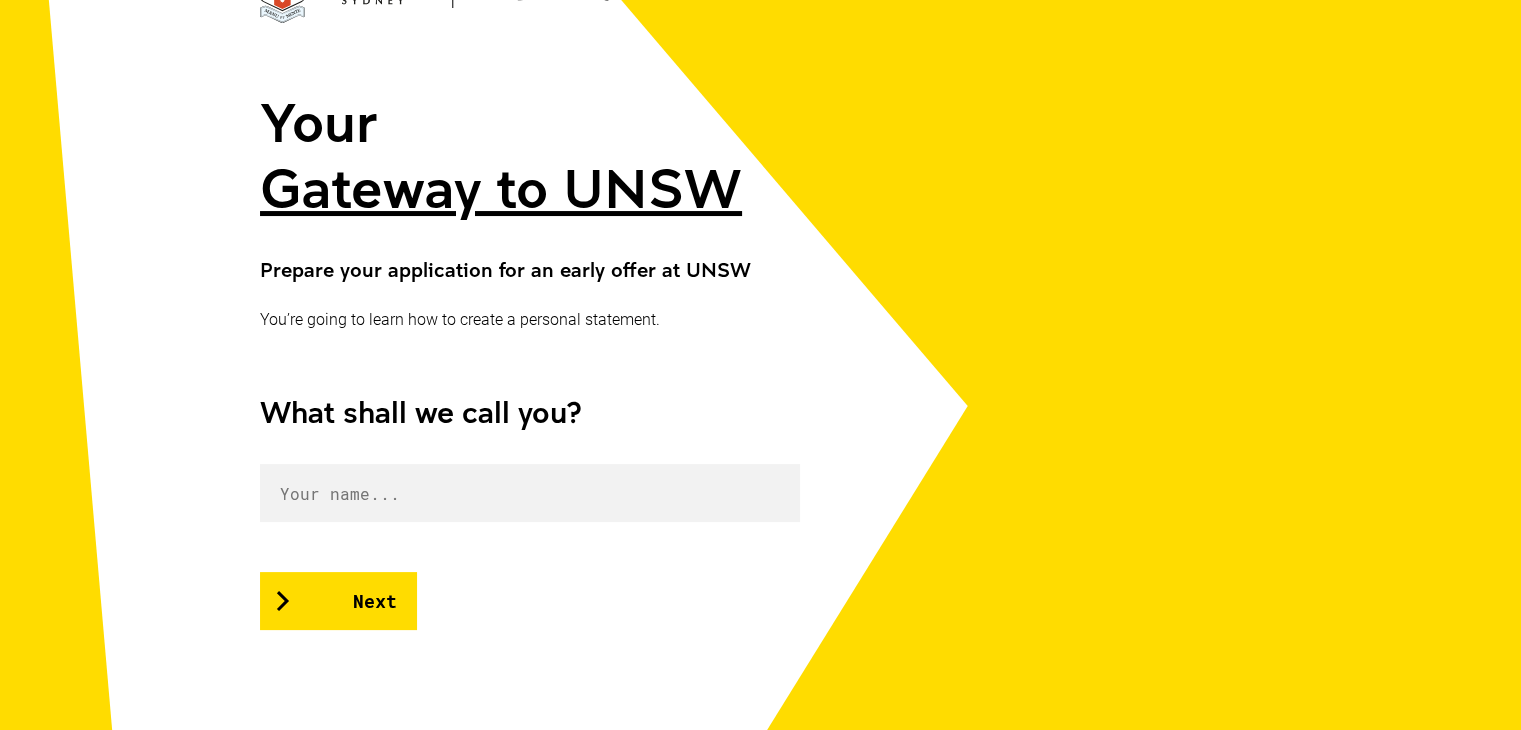 scroll, scrollTop: 204, scrollLeft: 0, axis: vertical 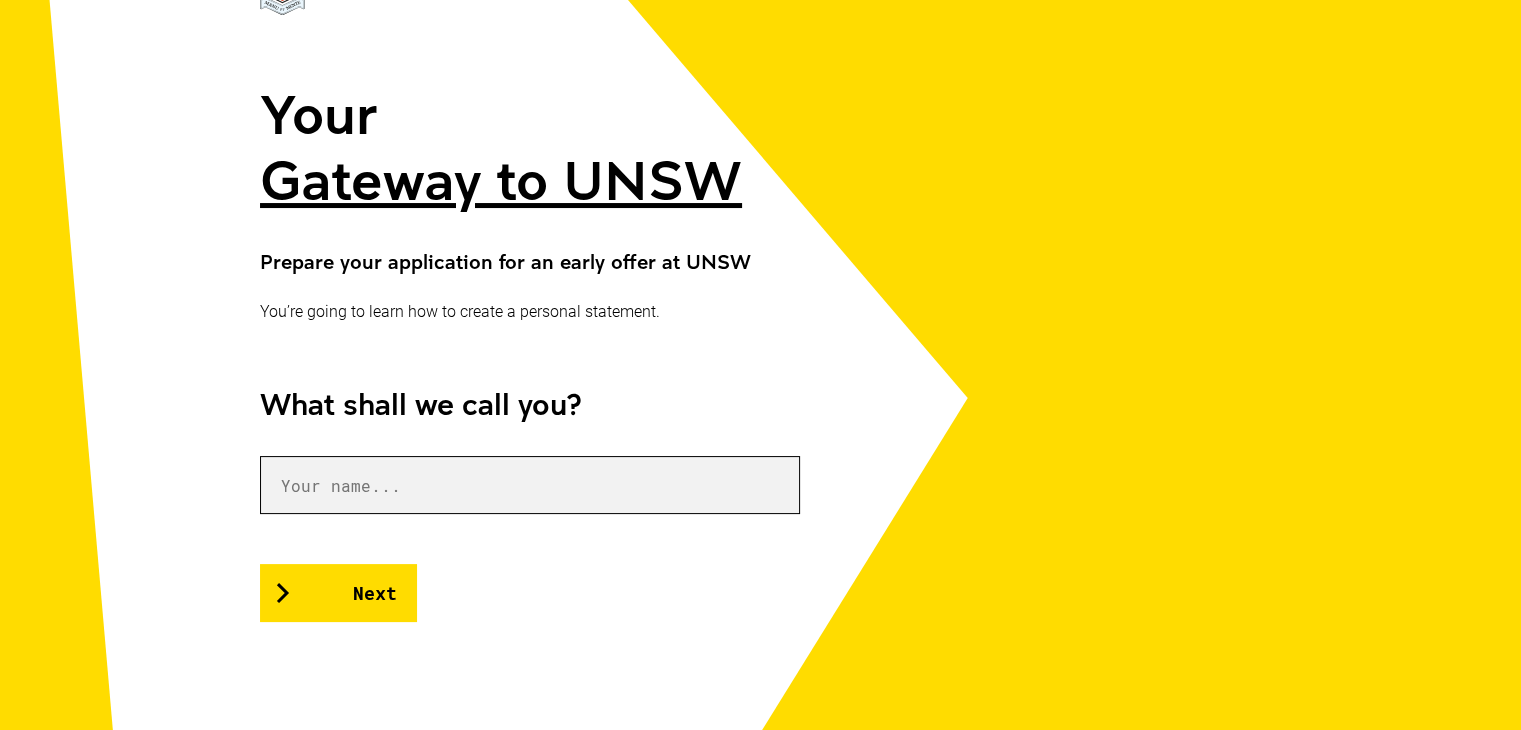 click at bounding box center (530, 485) 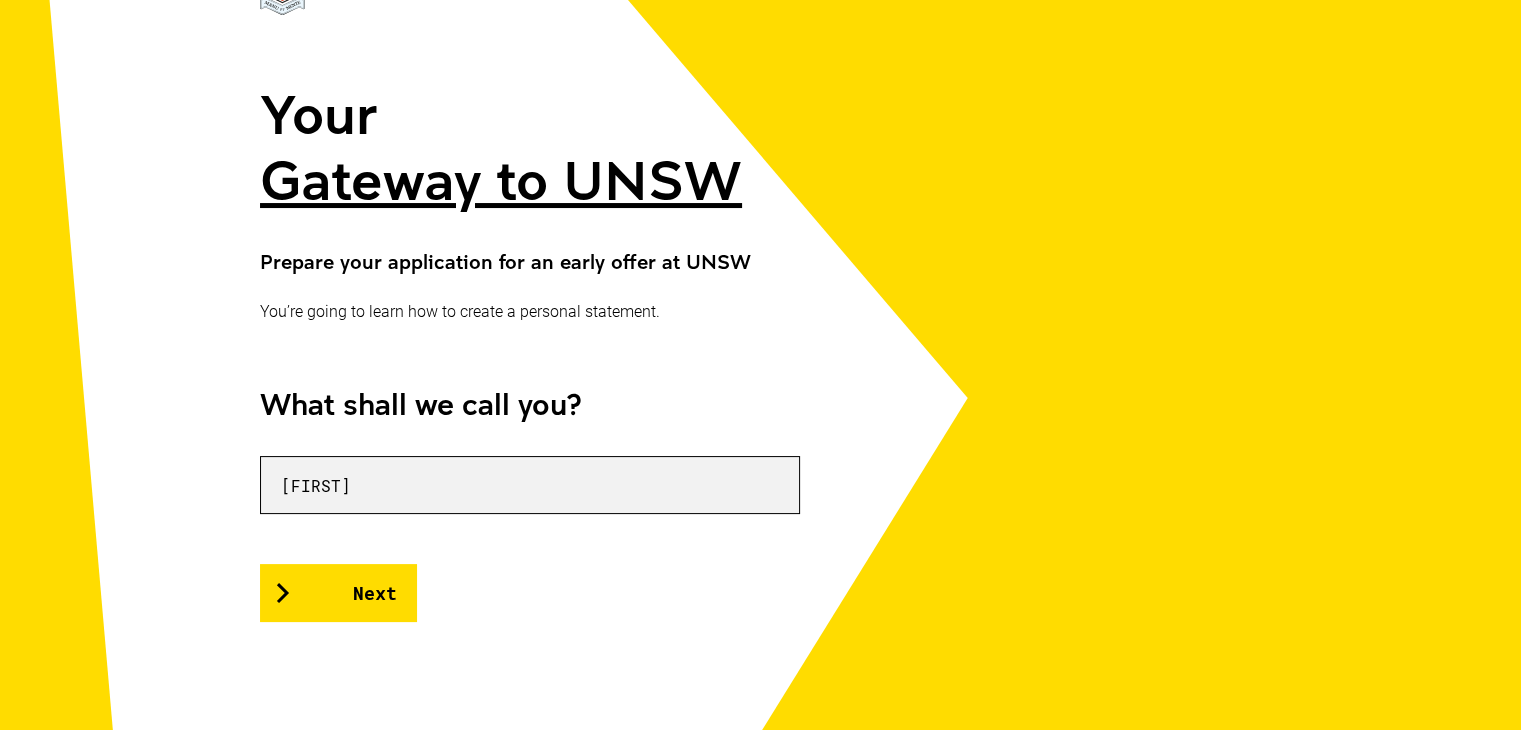 type on "[FIRST]" 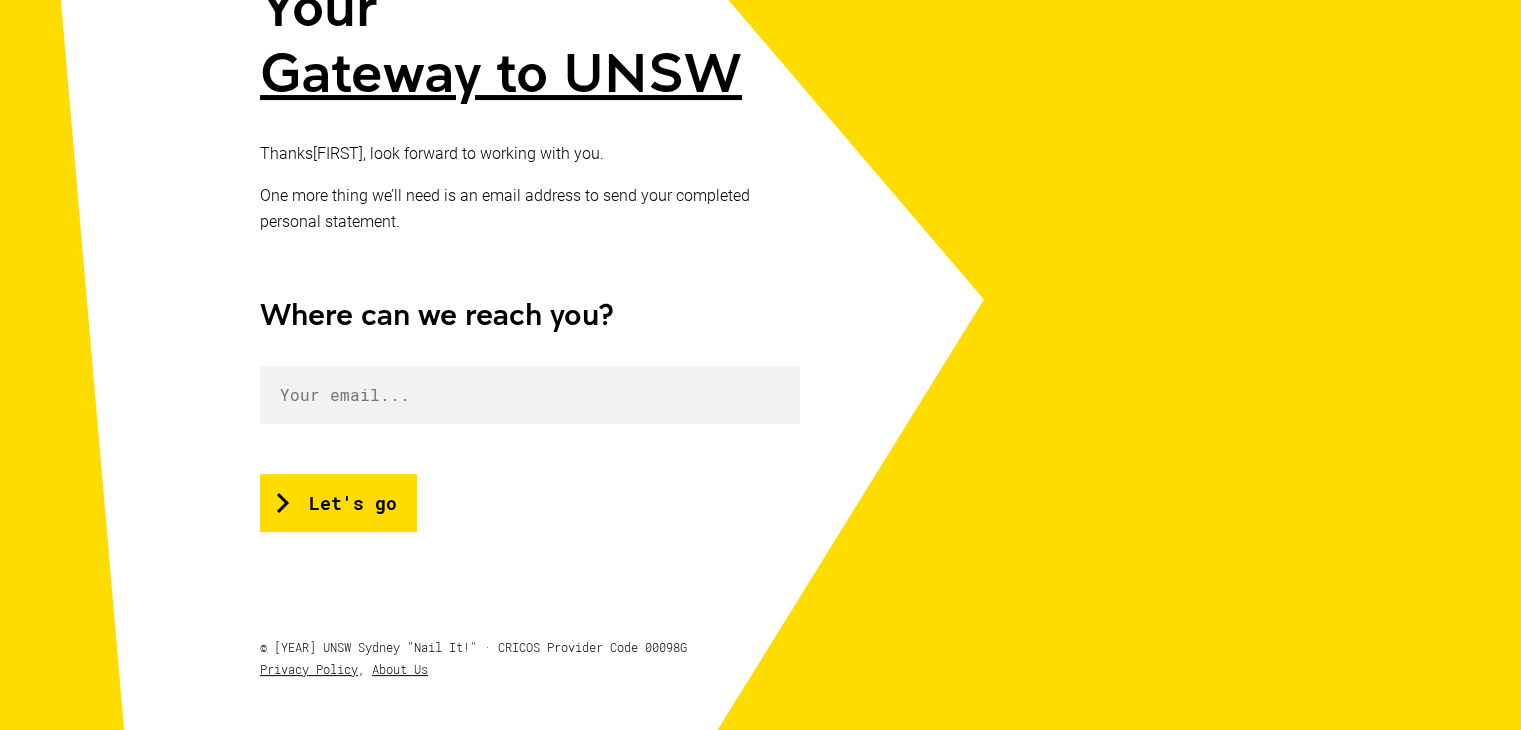 scroll, scrollTop: 314, scrollLeft: 0, axis: vertical 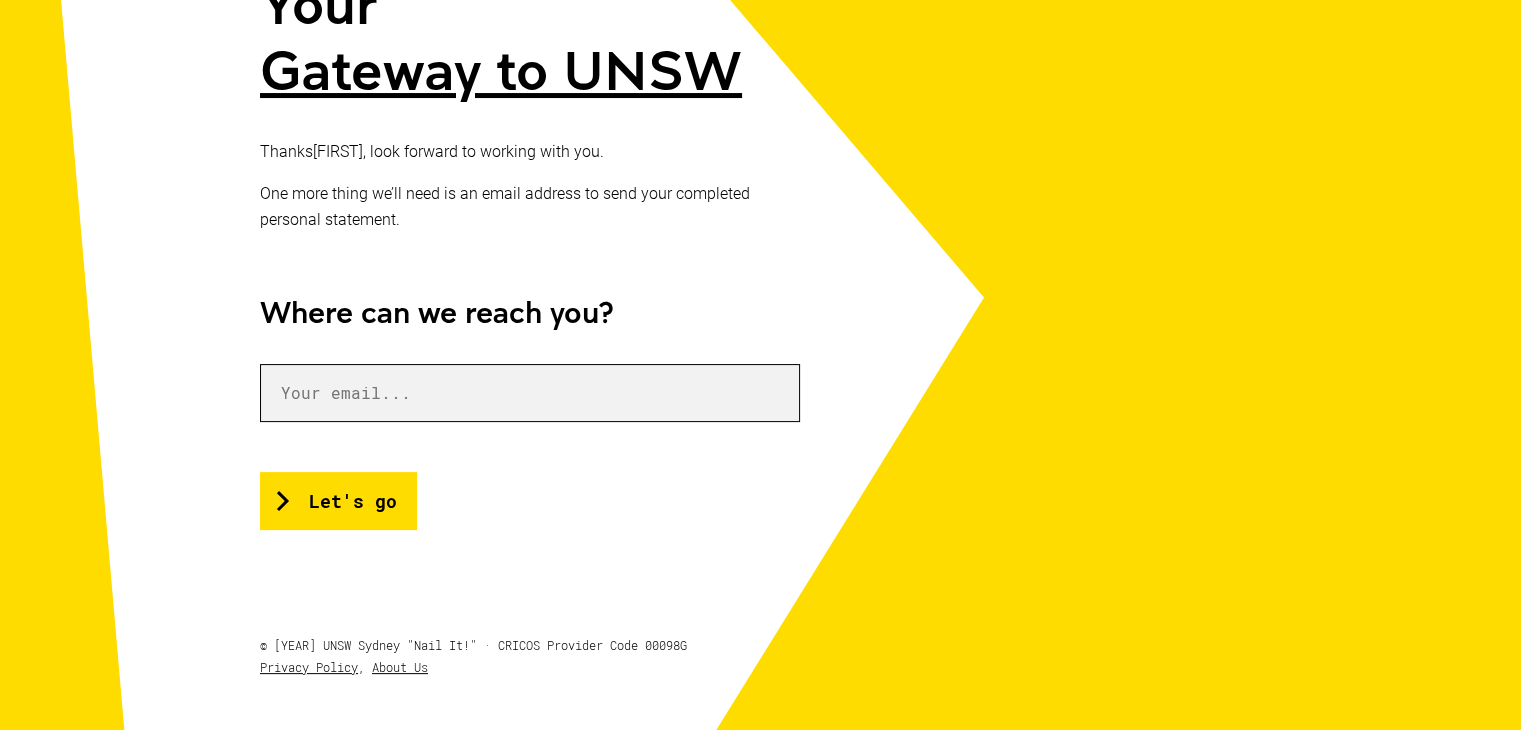 click at bounding box center [530, 393] 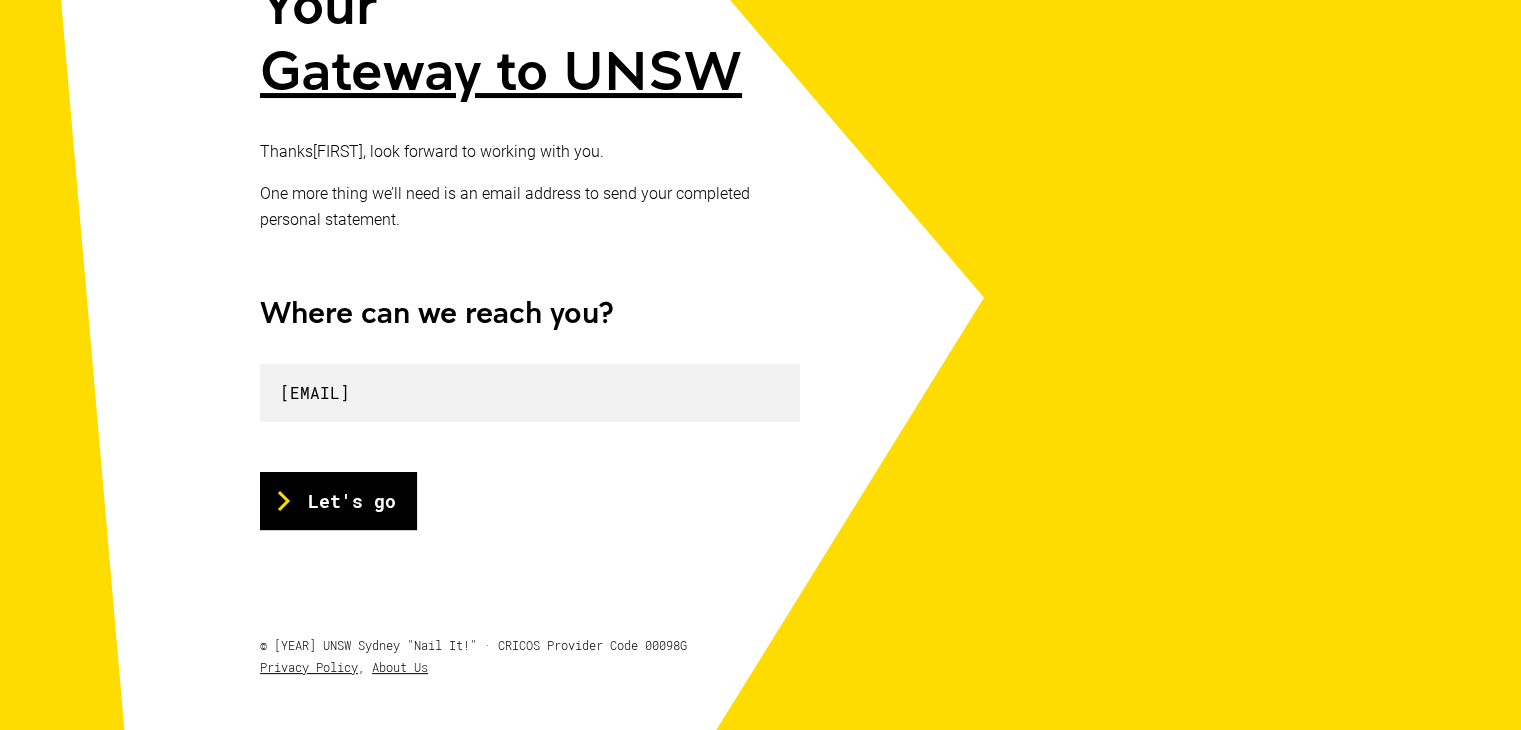 click on "Let's go" at bounding box center [338, 501] 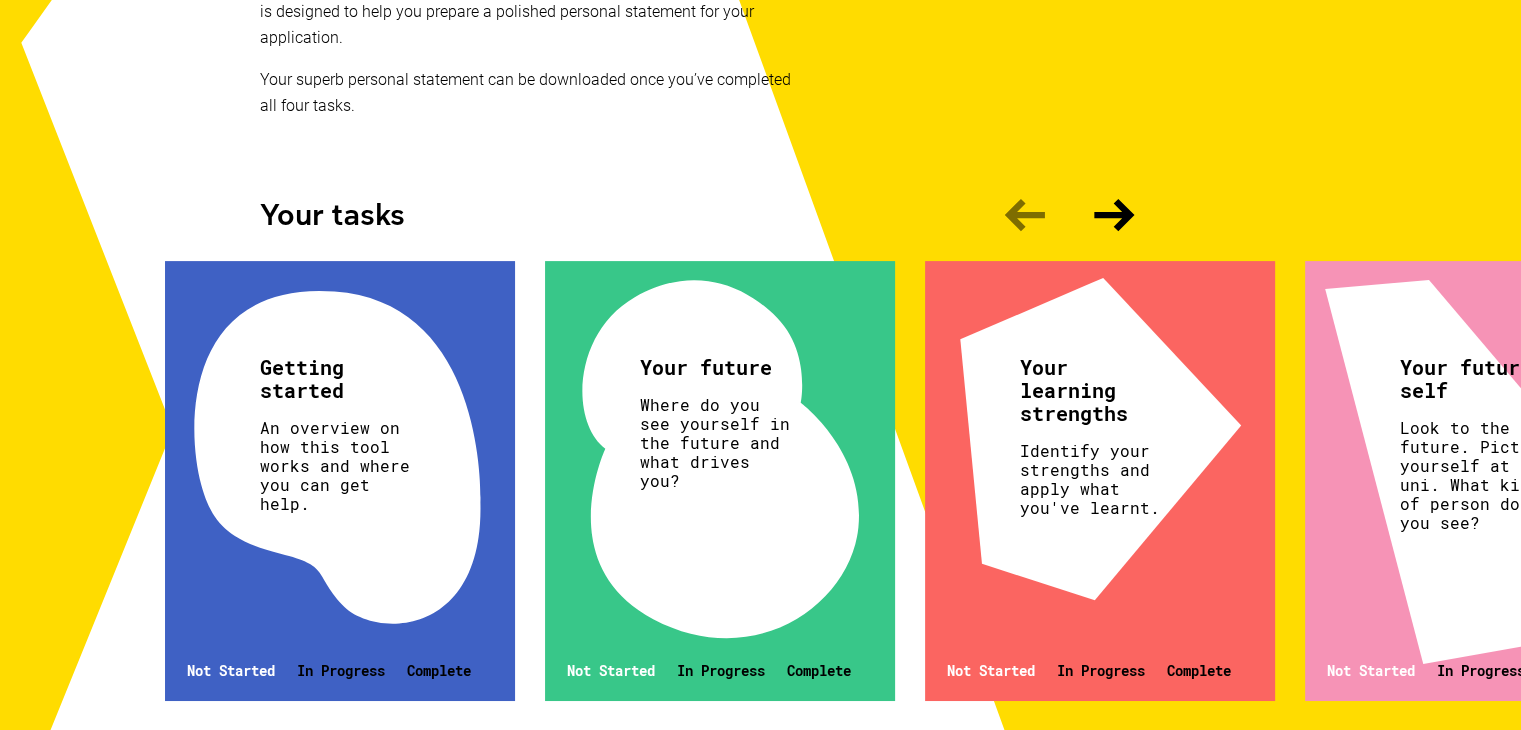scroll, scrollTop: 504, scrollLeft: 0, axis: vertical 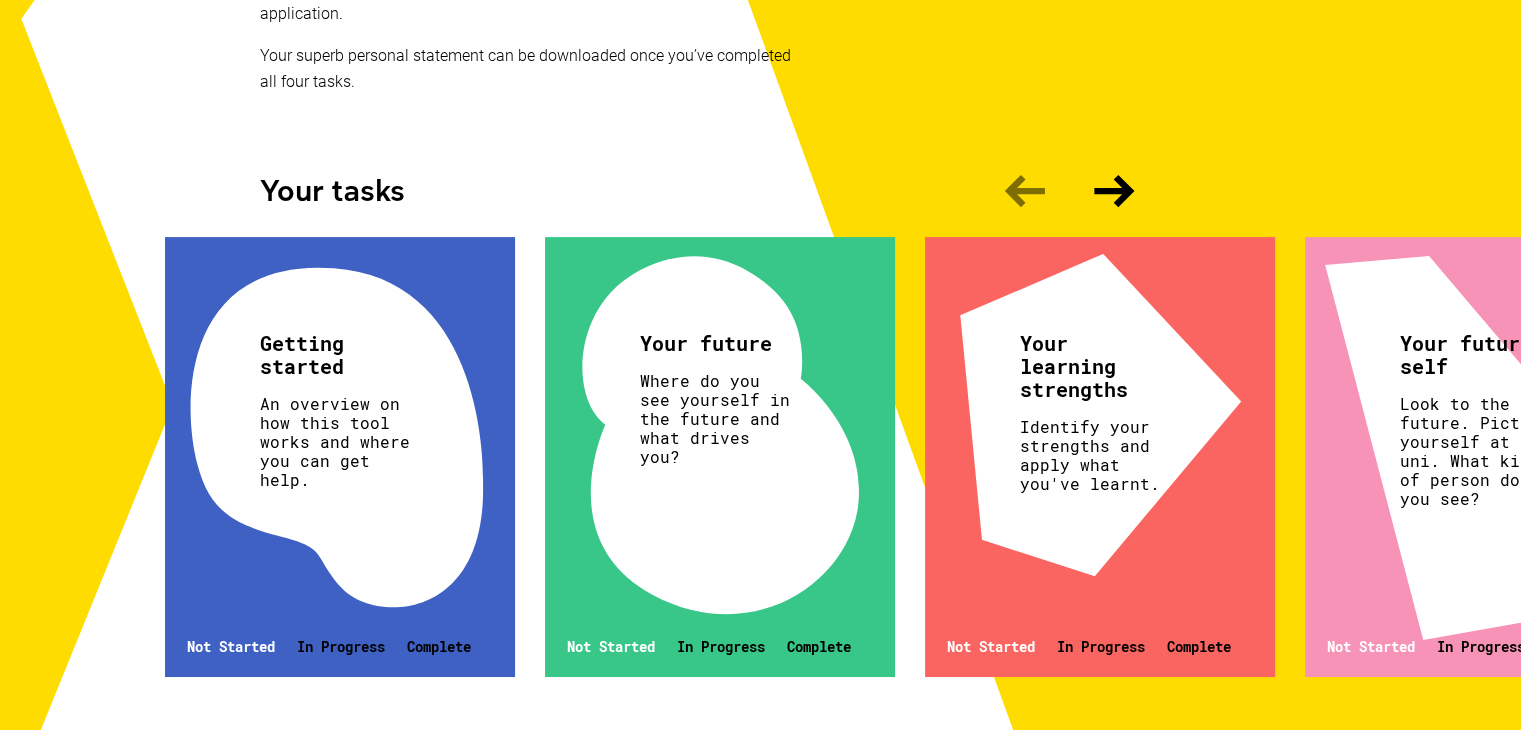 click on "An overview on how this tool works and where you can get help." at bounding box center [337, 441] 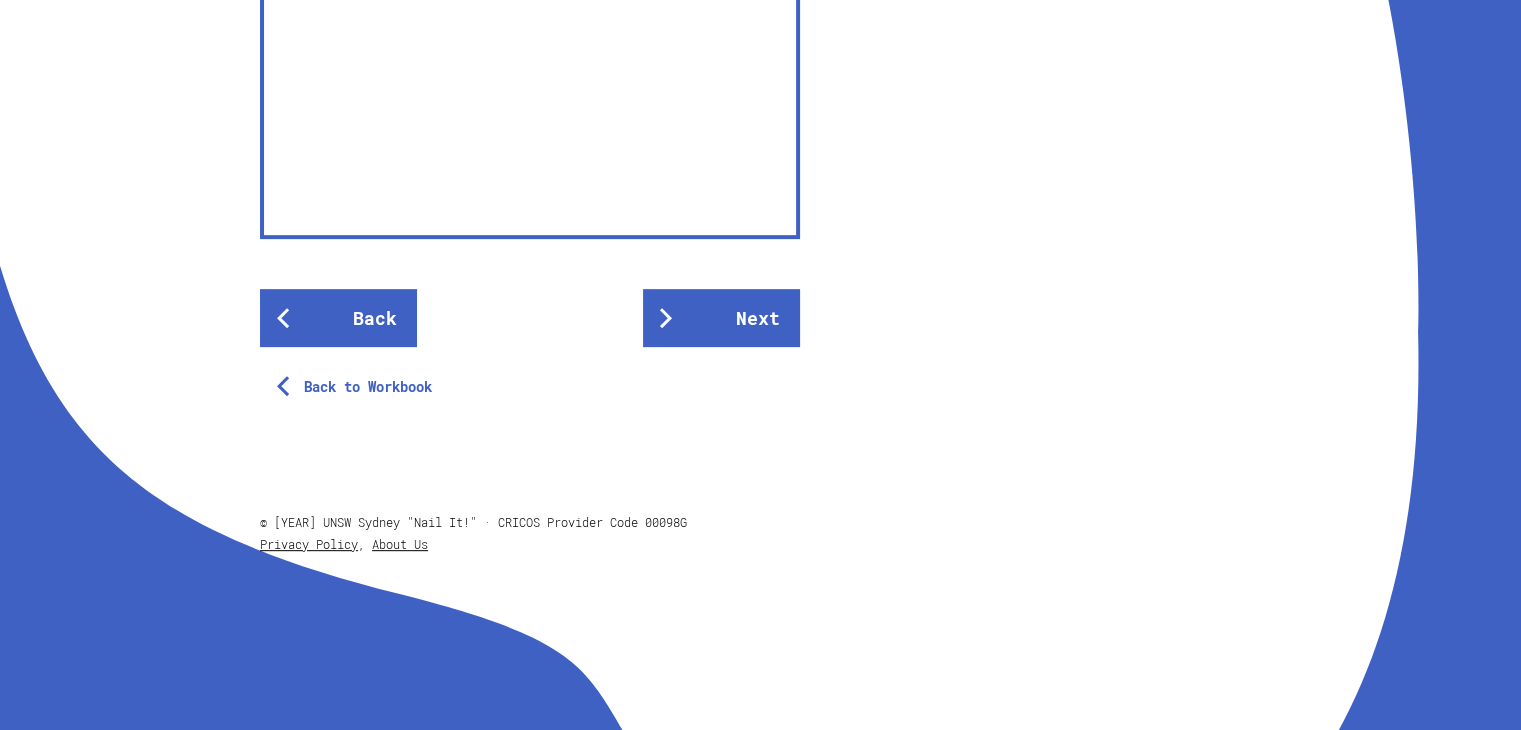 scroll, scrollTop: 762, scrollLeft: 0, axis: vertical 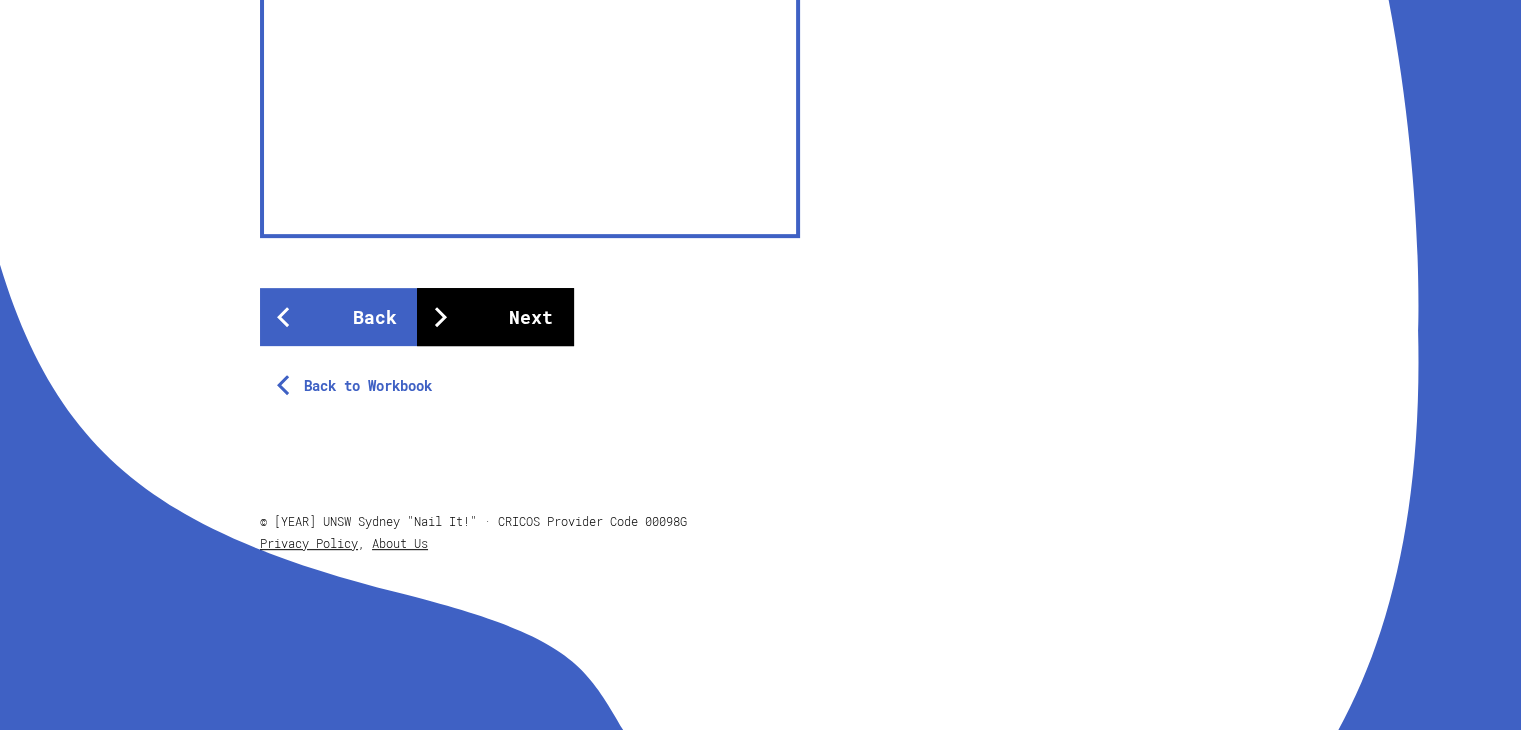 click on "Next" at bounding box center [495, 317] 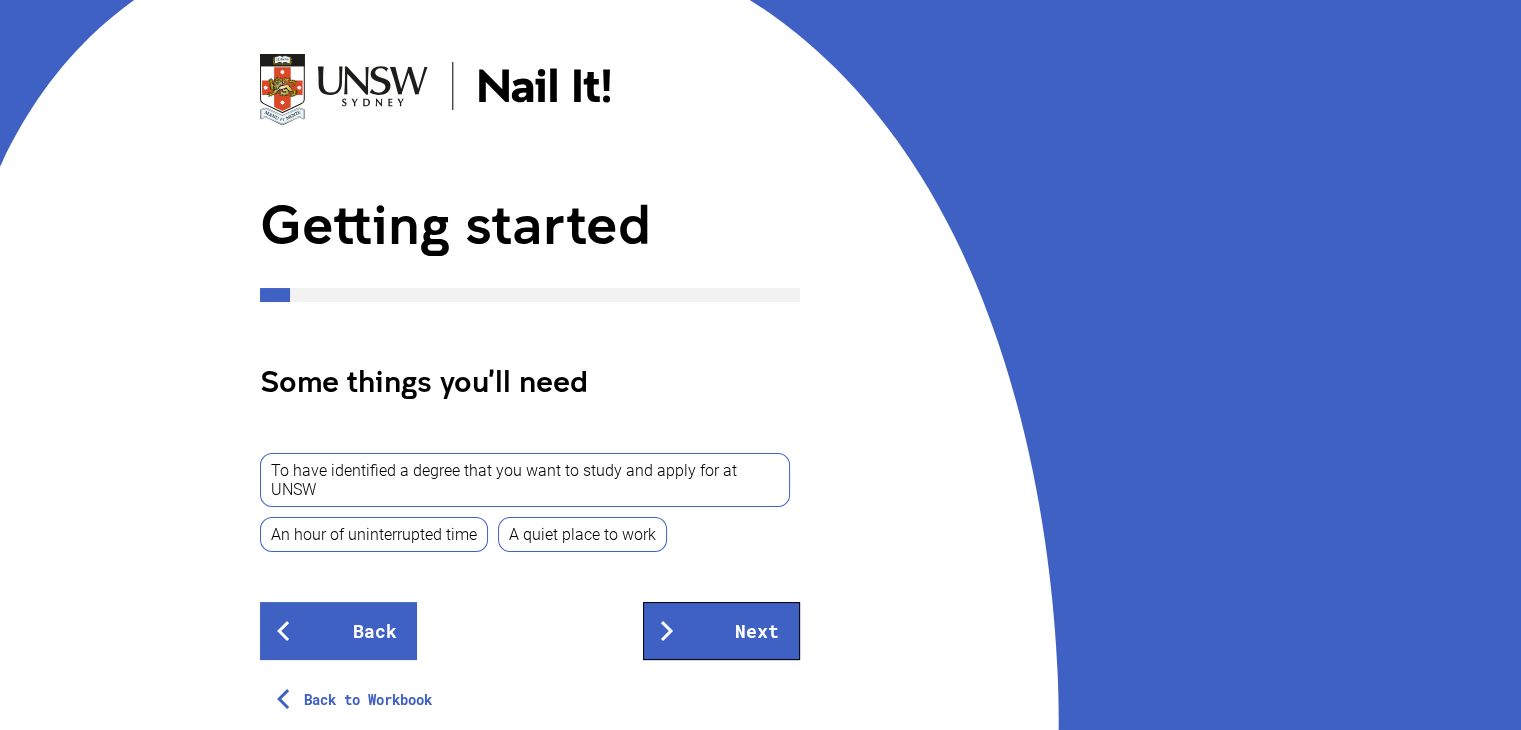 scroll, scrollTop: 187, scrollLeft: 0, axis: vertical 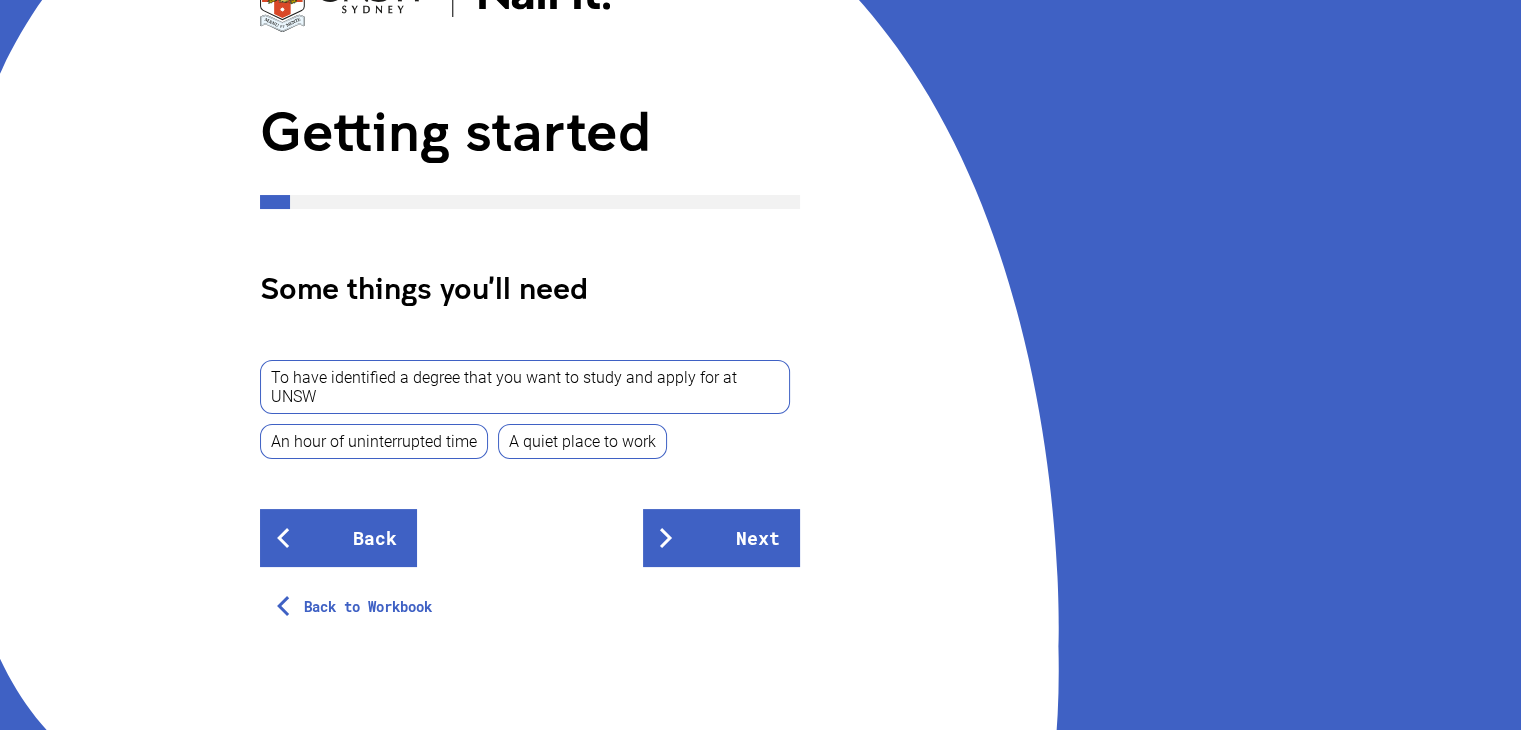 click on "To have identified a degree that you want to study and apply for at UNSW" at bounding box center [525, 387] 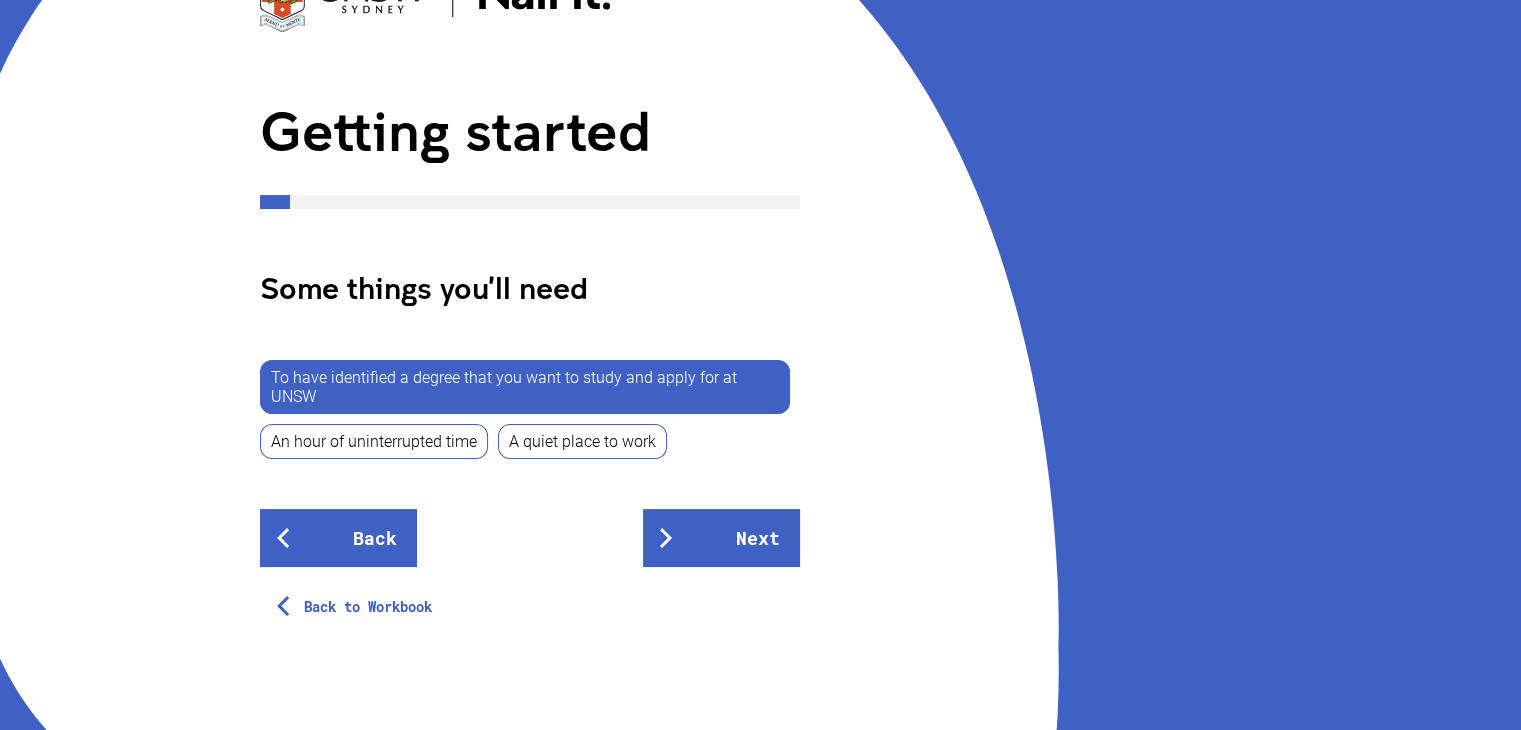 click on "A quiet place to work" at bounding box center (582, 441) 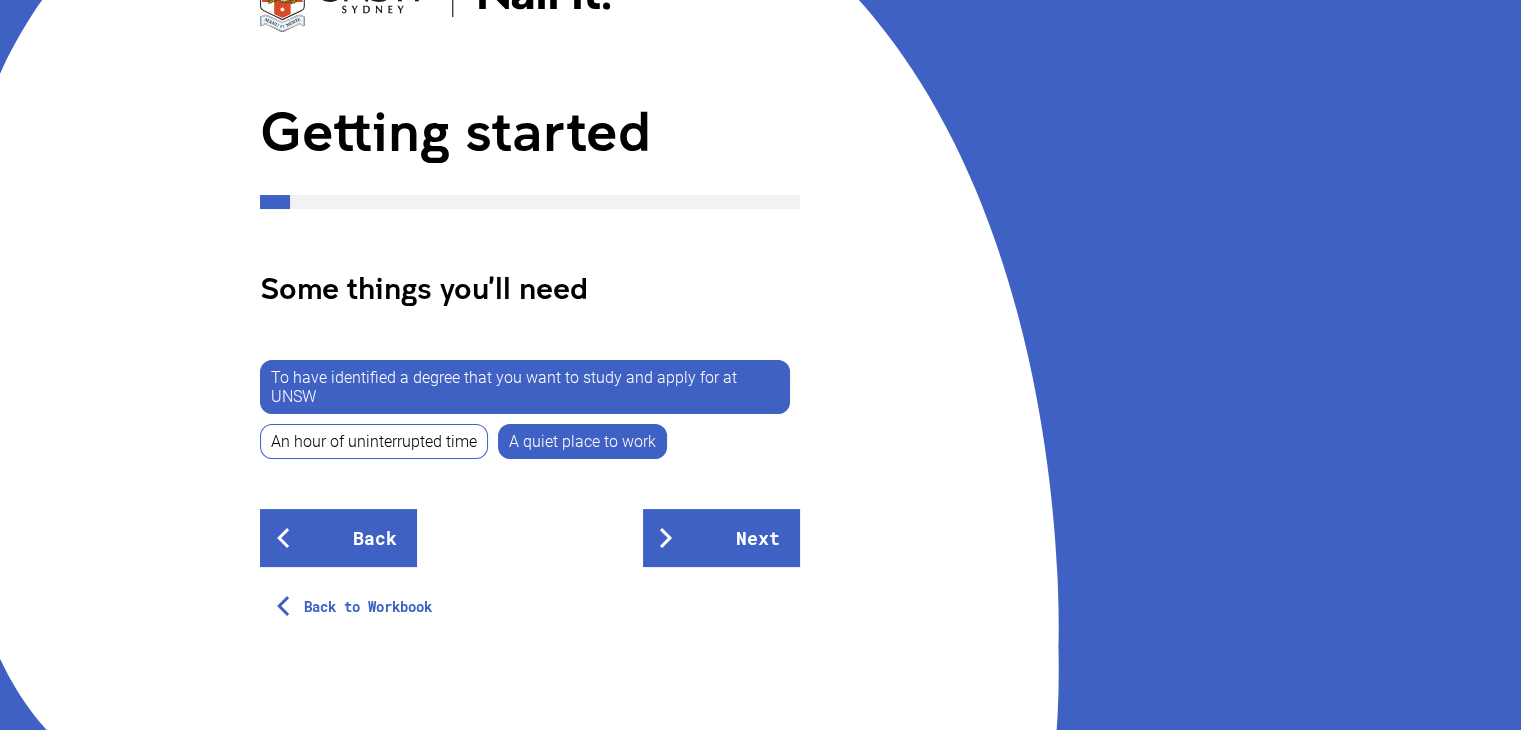 click on "An hour of uninterrupted time" at bounding box center (374, 441) 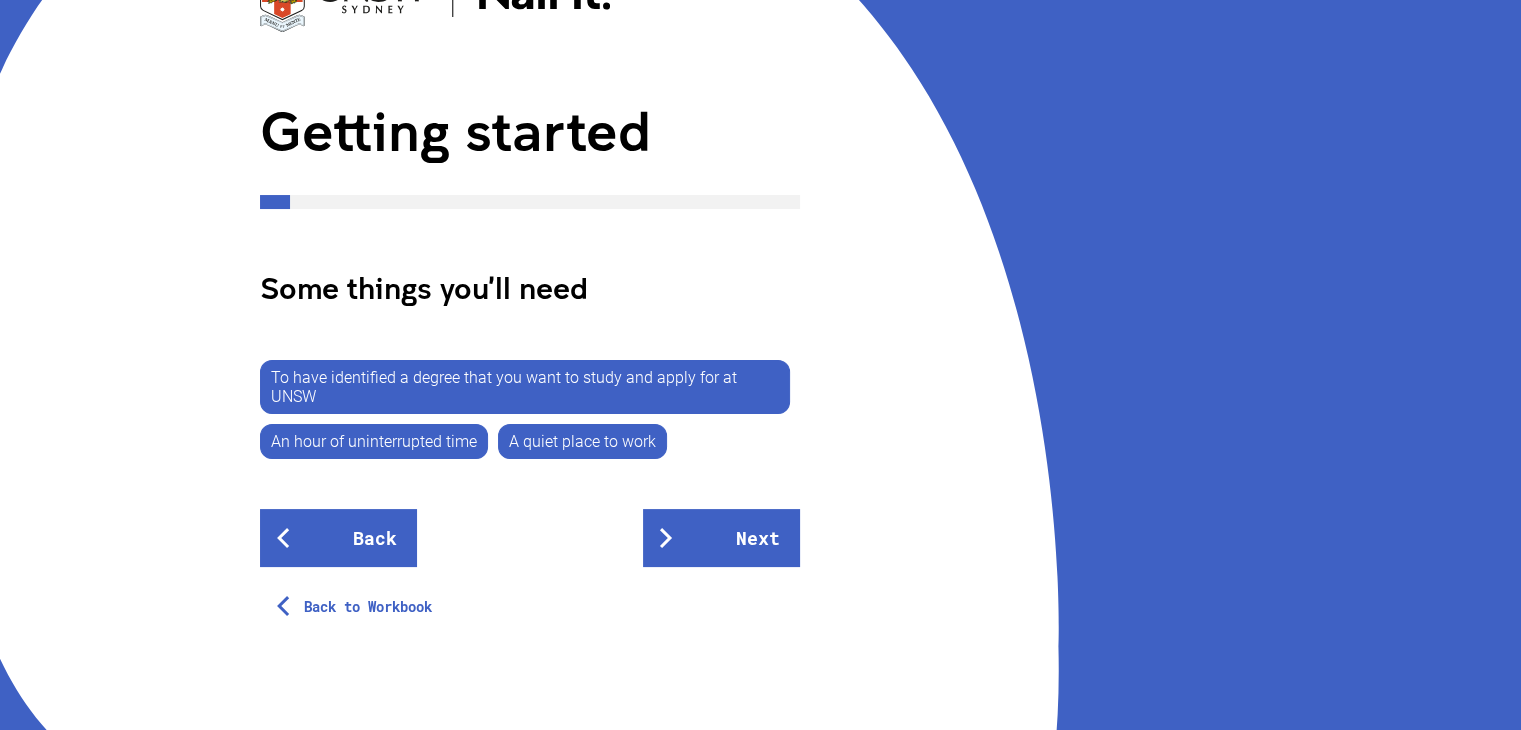 click on "Getting started Some things you'll need To have identified a degree that you want to study and apply for at UNSW An hour of uninterrupted time A quiet place to work Back Next Back to Workbook © [YEAR] UNSW Sydney "Nail It!" · CRICOS Provider Code 00098G Privacy Policy ,   About Us" at bounding box center [760, 382] 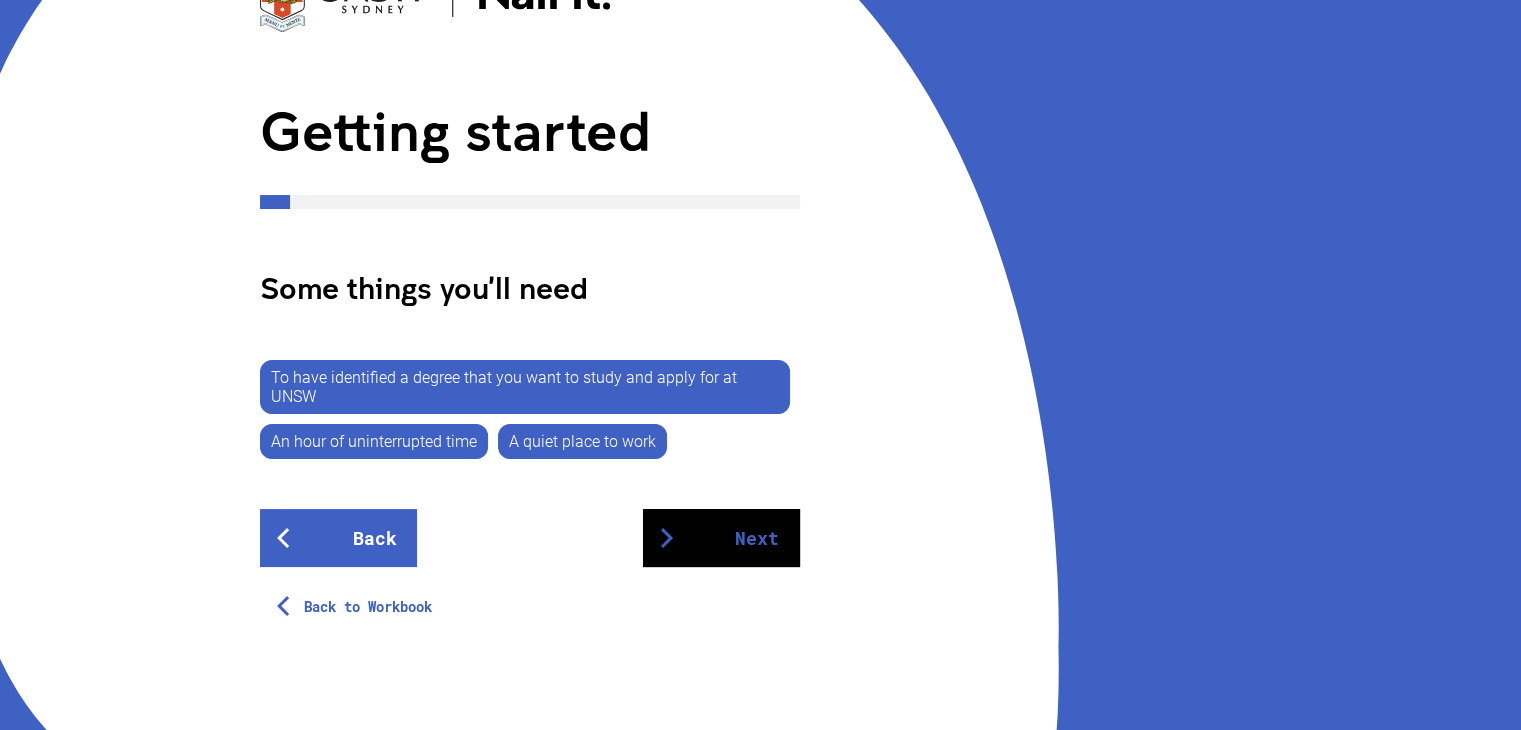 click on "Next" at bounding box center (721, 538) 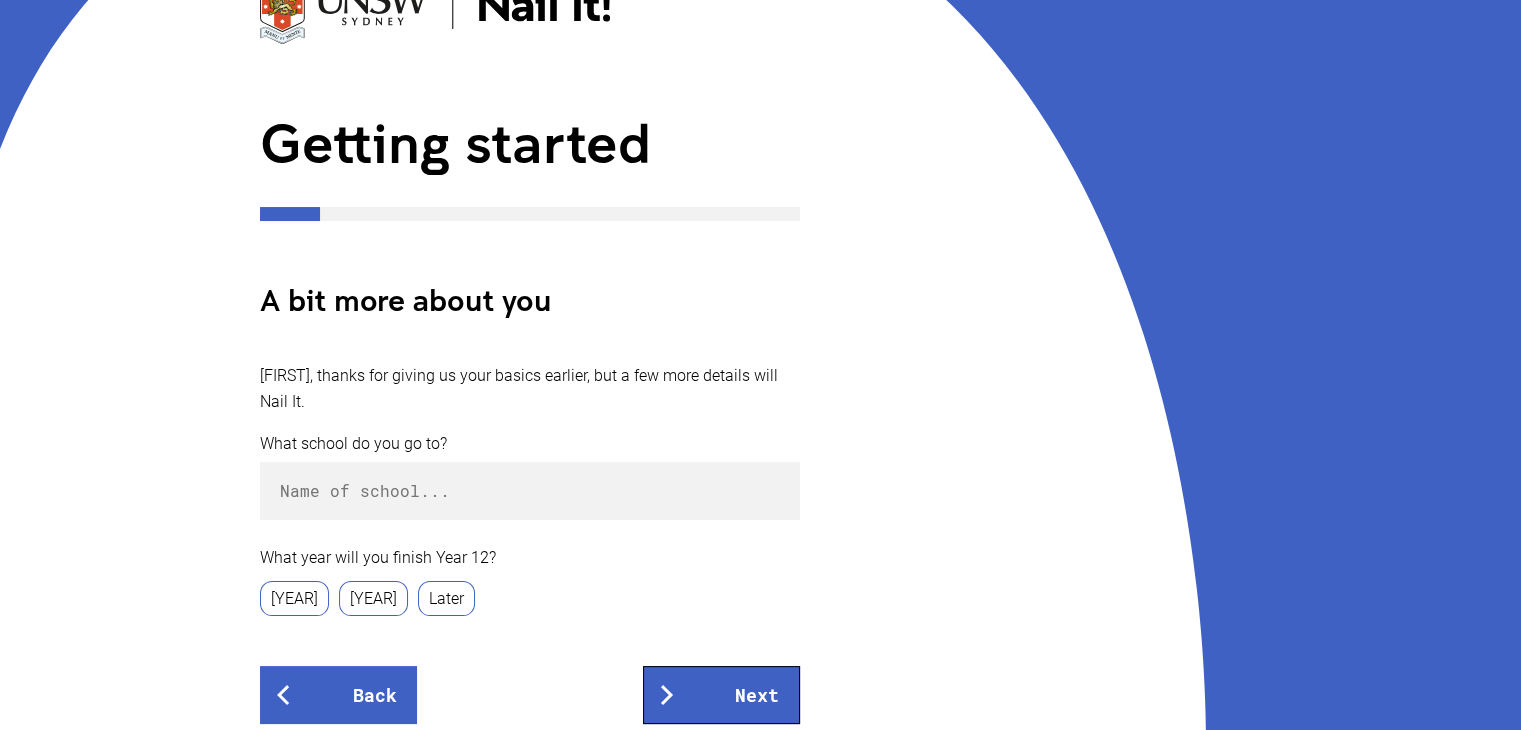 scroll, scrollTop: 176, scrollLeft: 0, axis: vertical 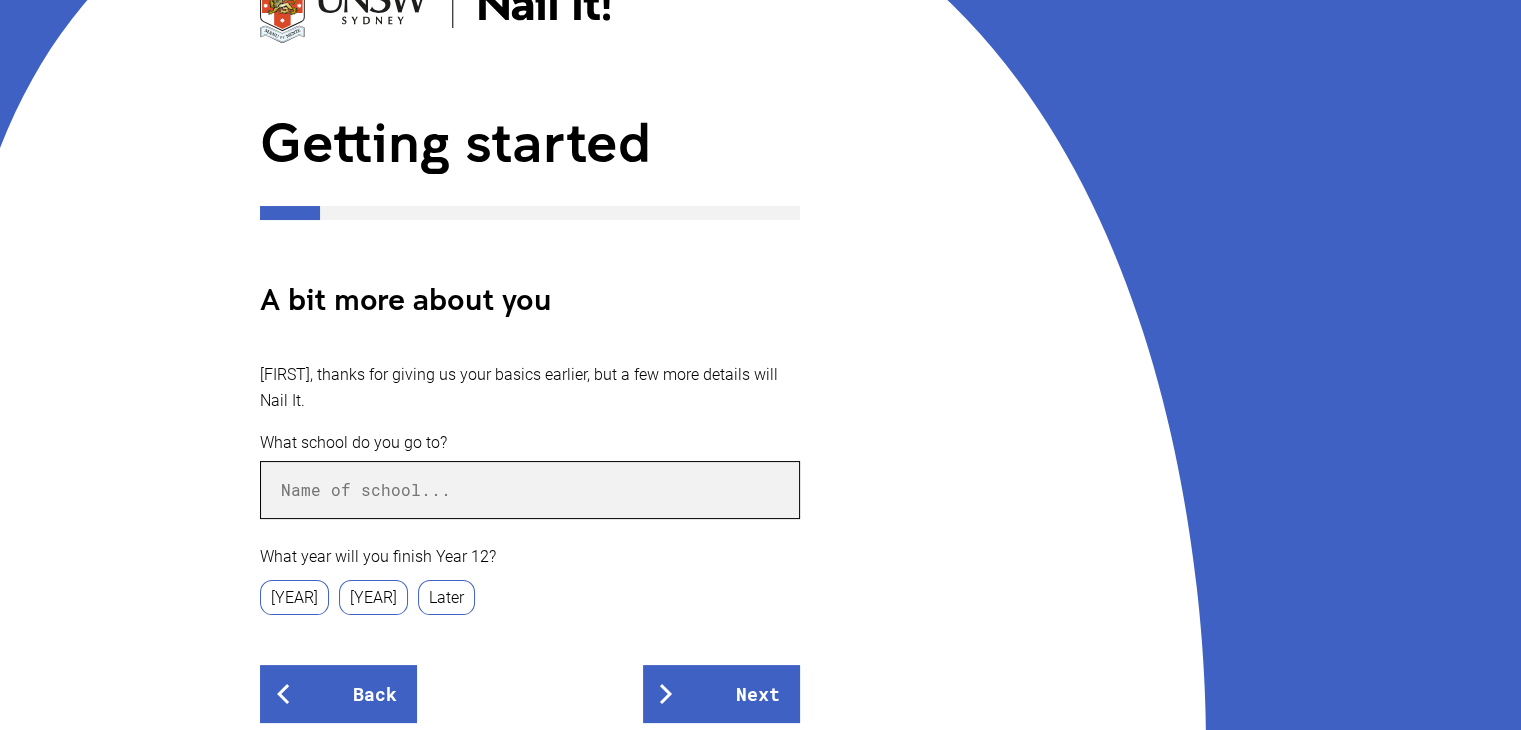 click at bounding box center [530, 490] 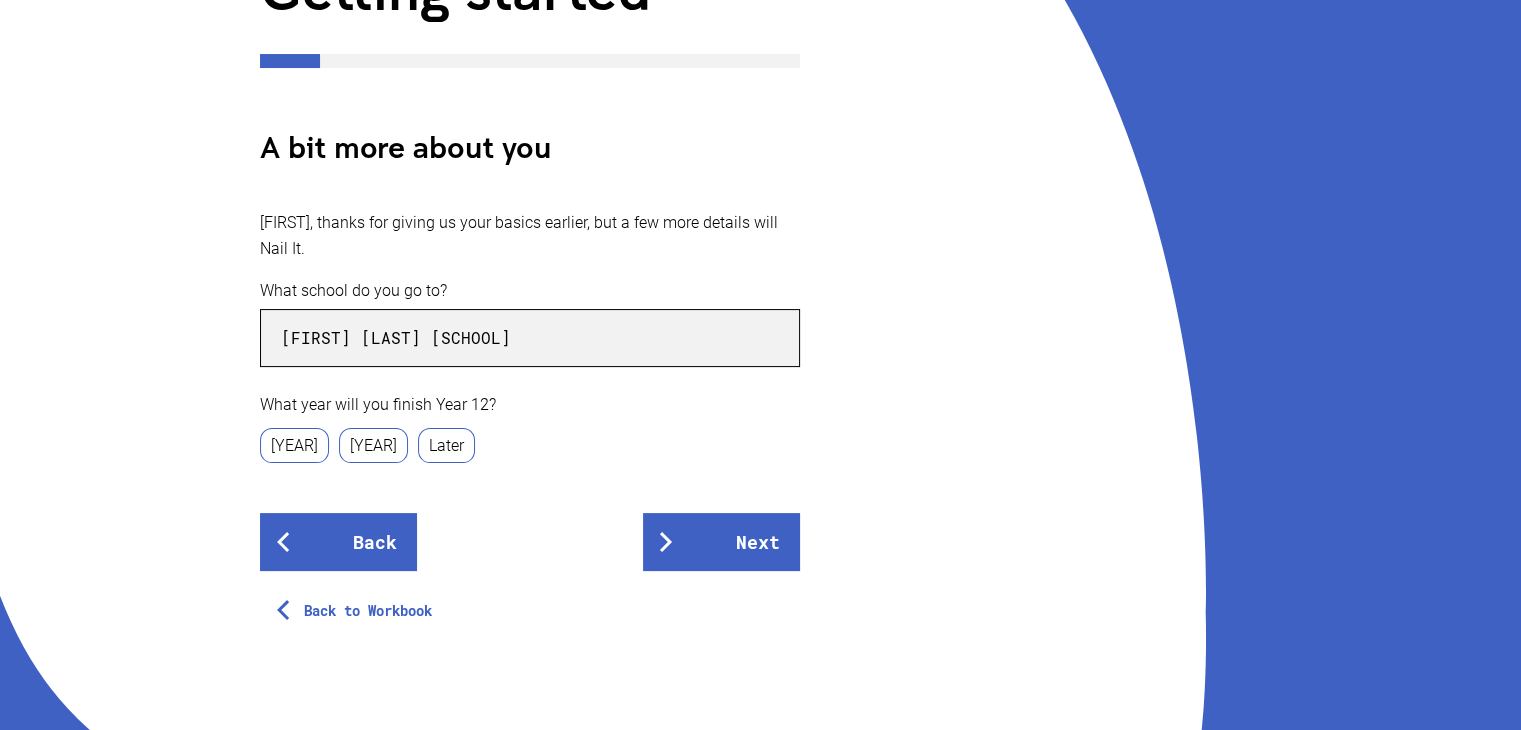 scroll, scrollTop: 335, scrollLeft: 0, axis: vertical 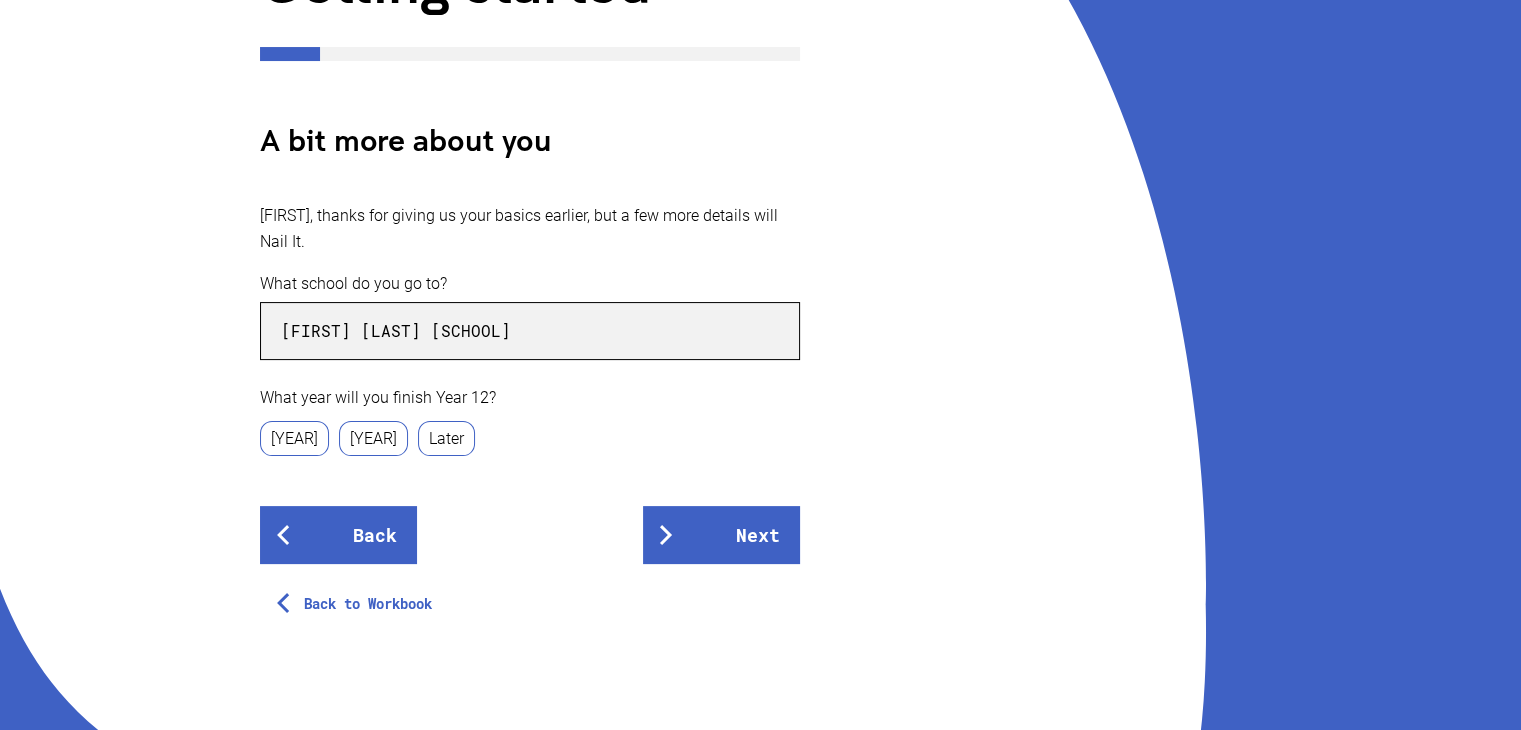 type on "[FIRST] [LAST] [SCHOOL]" 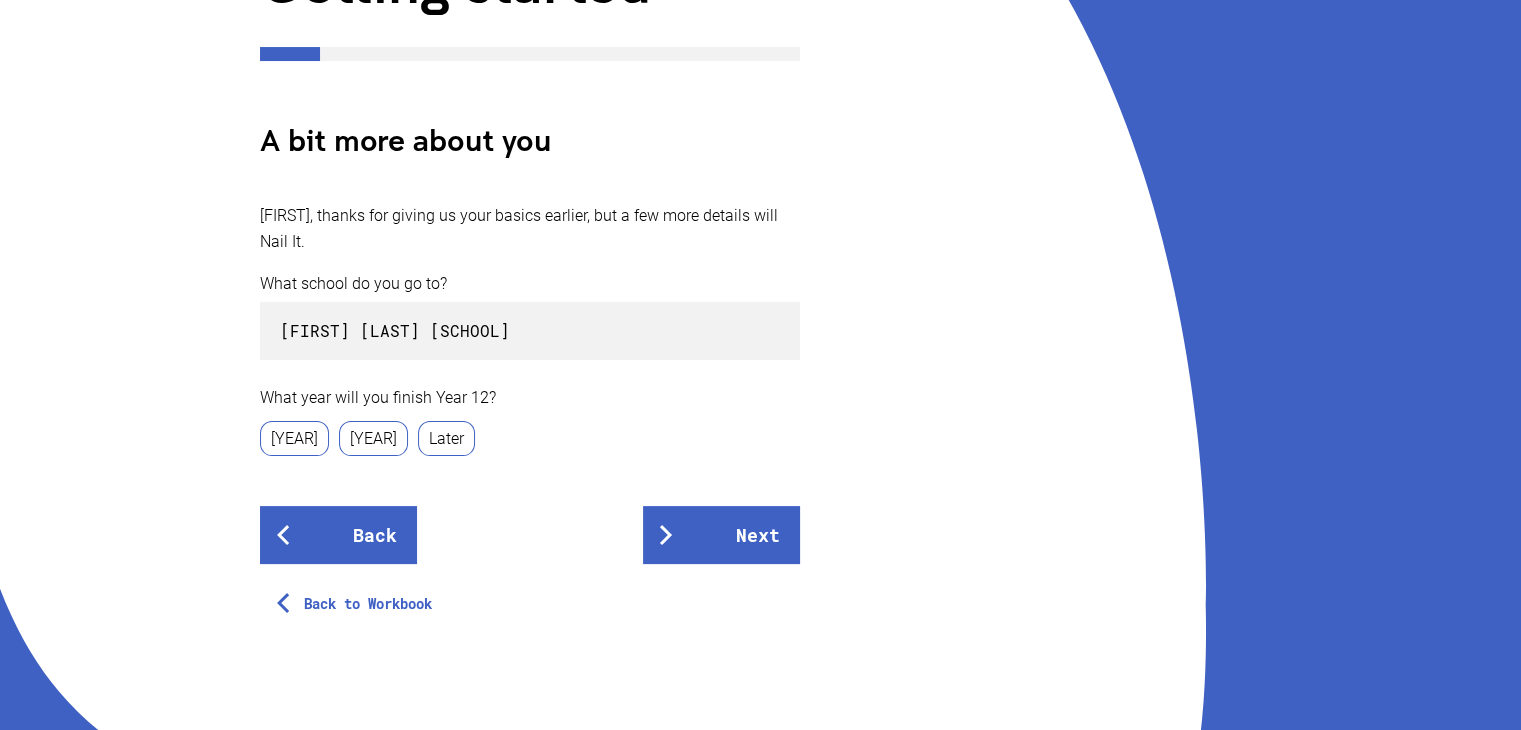 click on "[YEAR]" at bounding box center [294, 438] 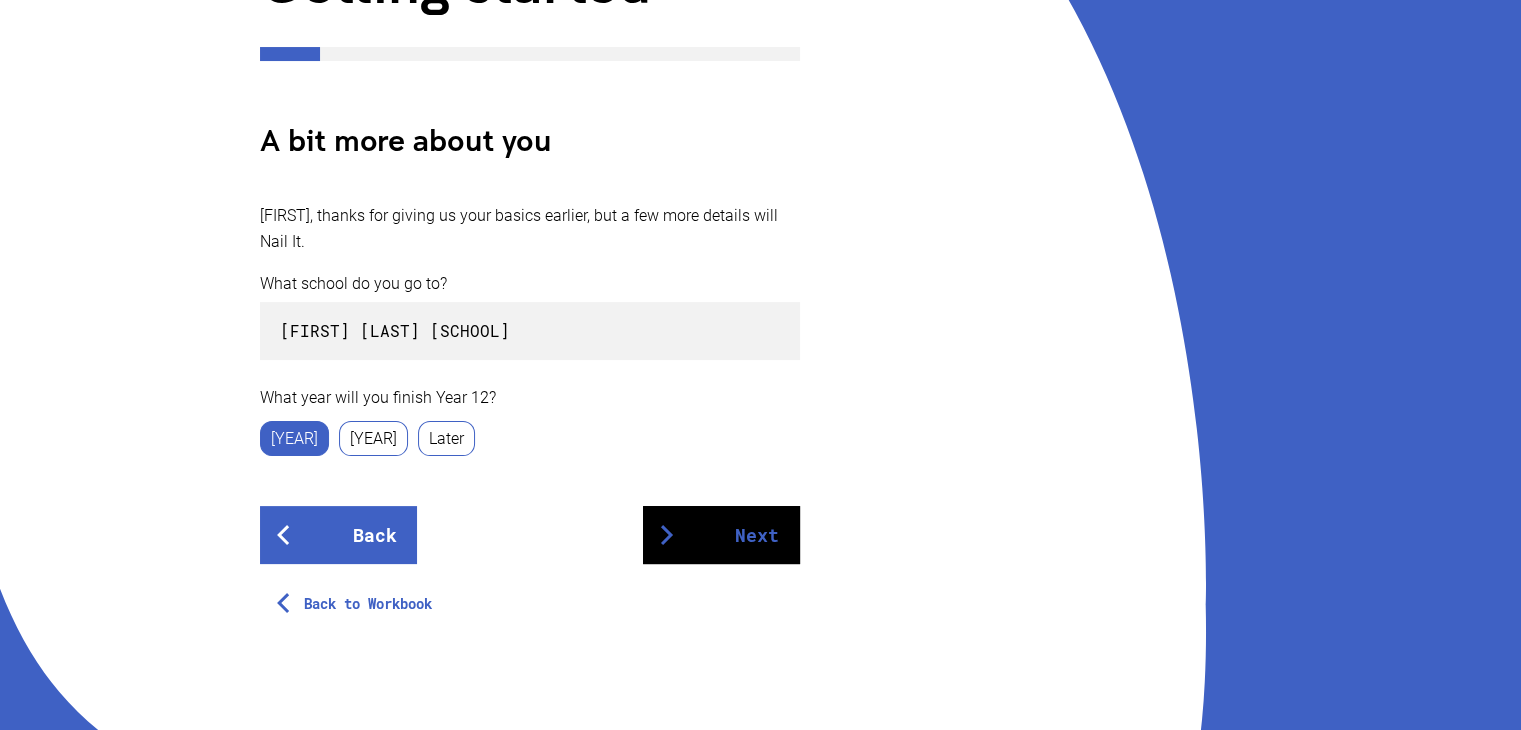click on "Next" at bounding box center (721, 535) 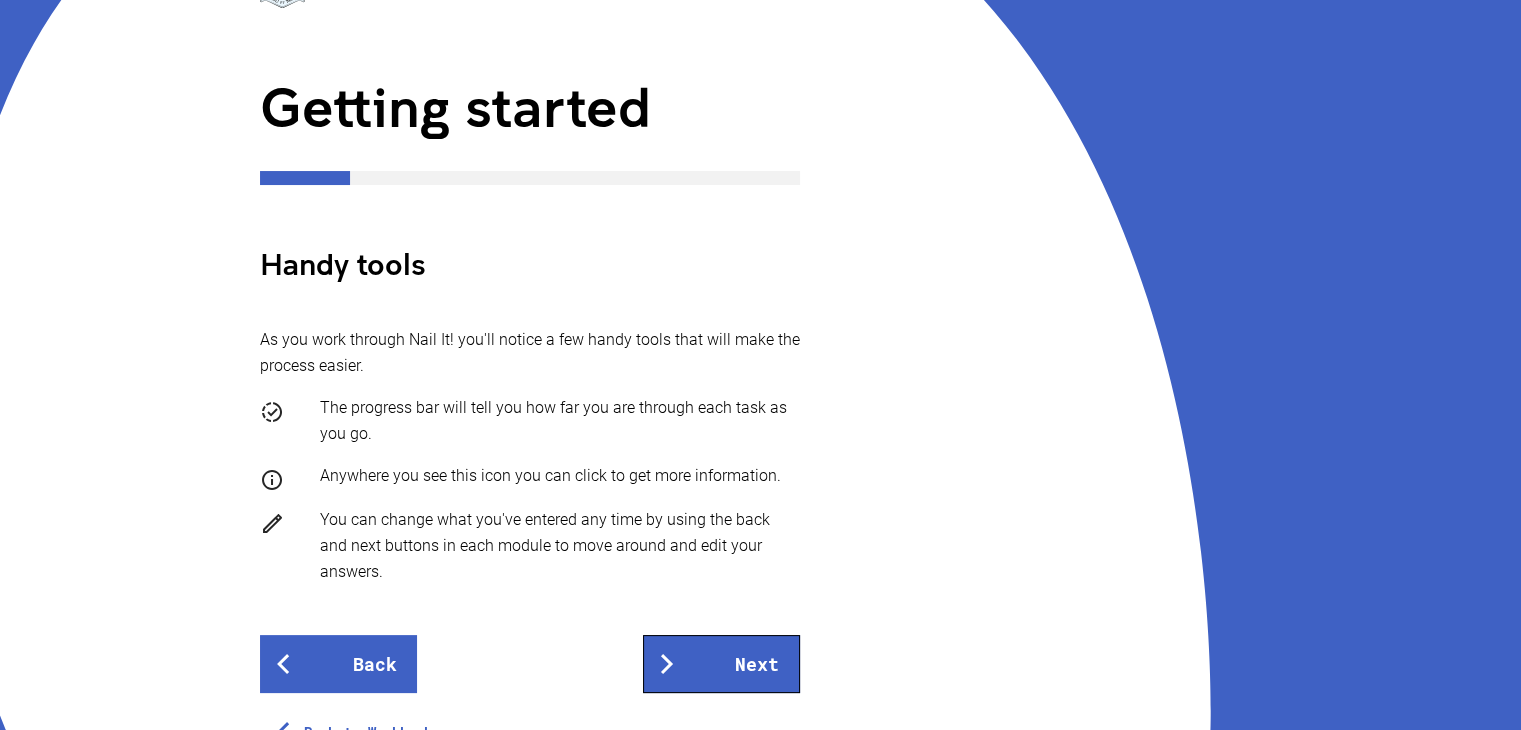 scroll, scrollTop: 248, scrollLeft: 0, axis: vertical 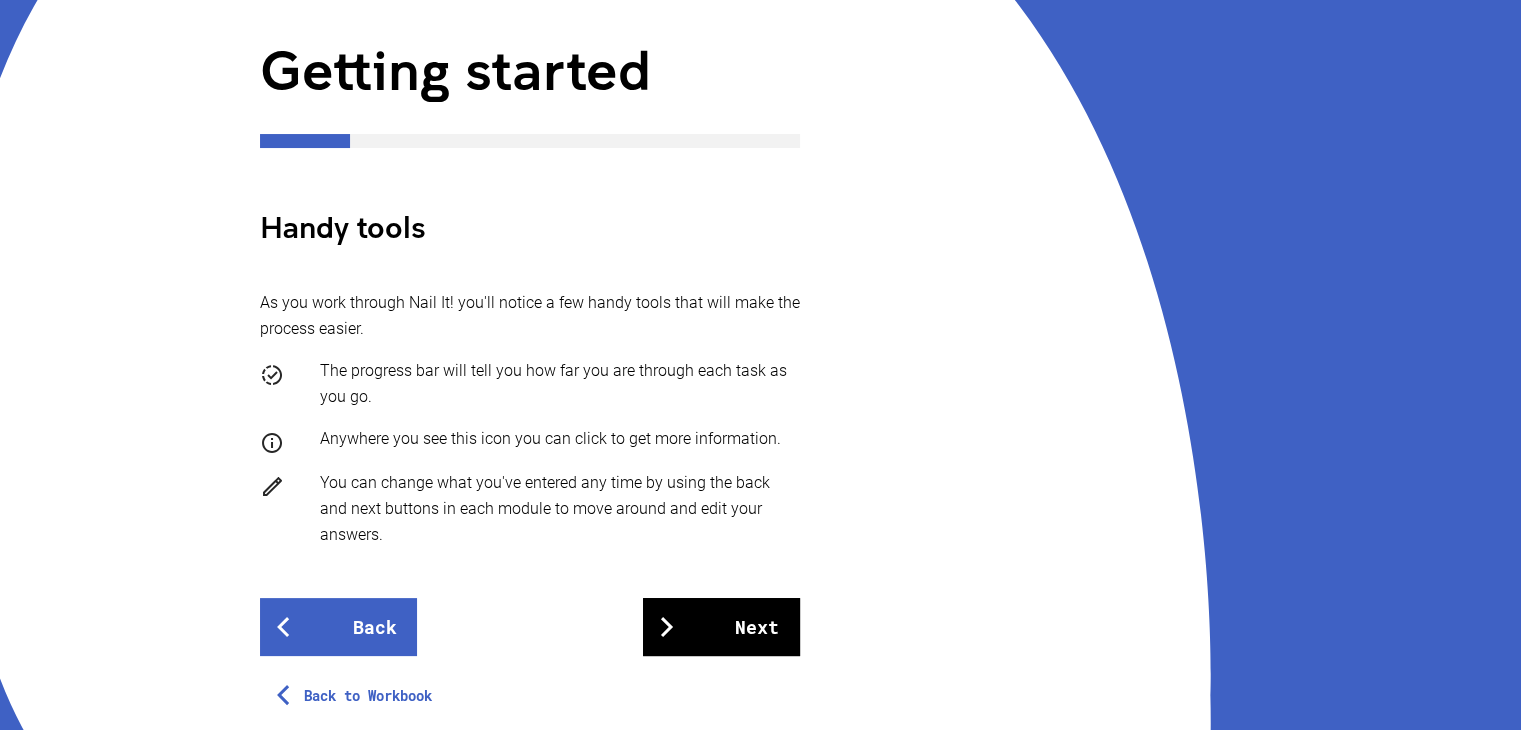 click on "Next" at bounding box center [721, 627] 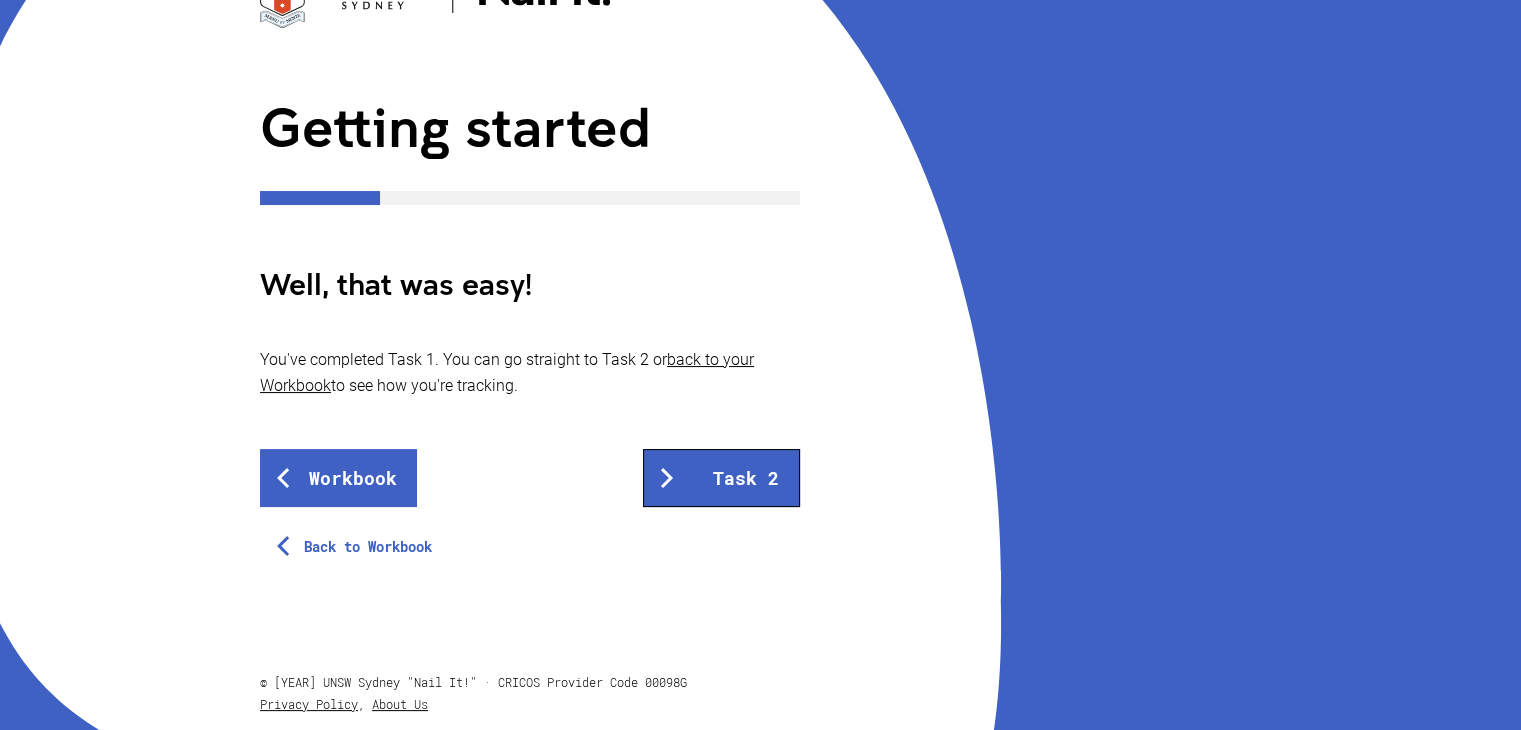 scroll, scrollTop: 192, scrollLeft: 0, axis: vertical 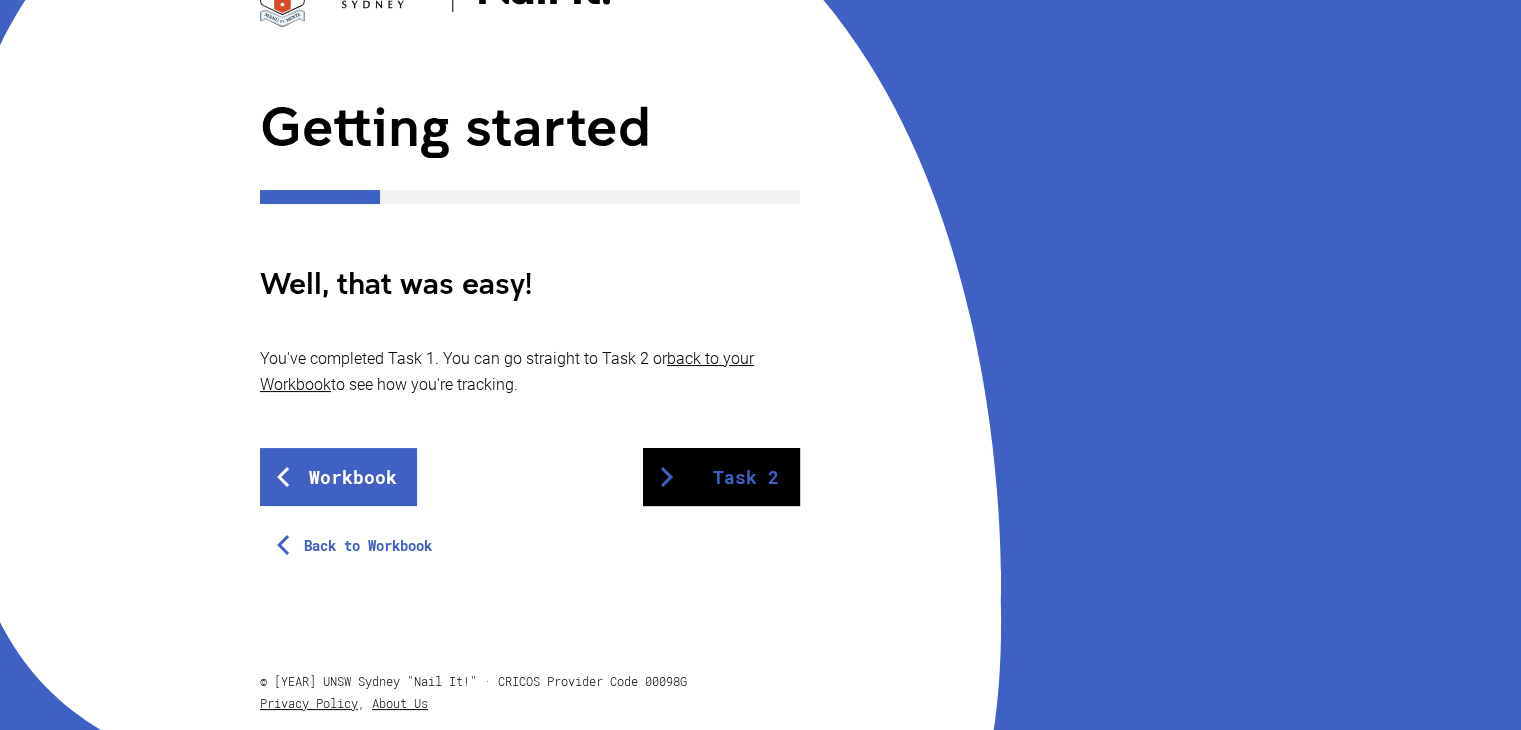 click on "Task 2" at bounding box center [721, 477] 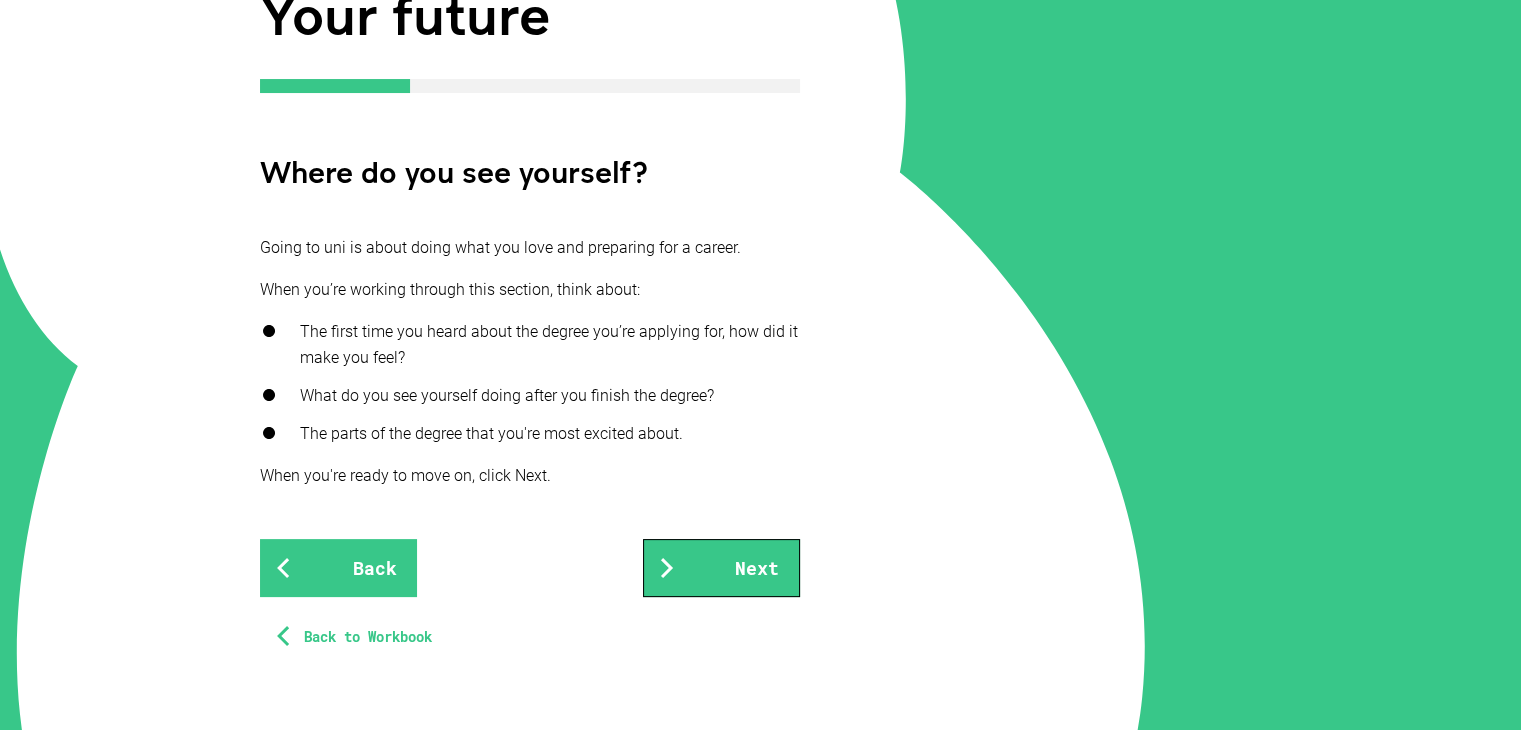 scroll, scrollTop: 306, scrollLeft: 0, axis: vertical 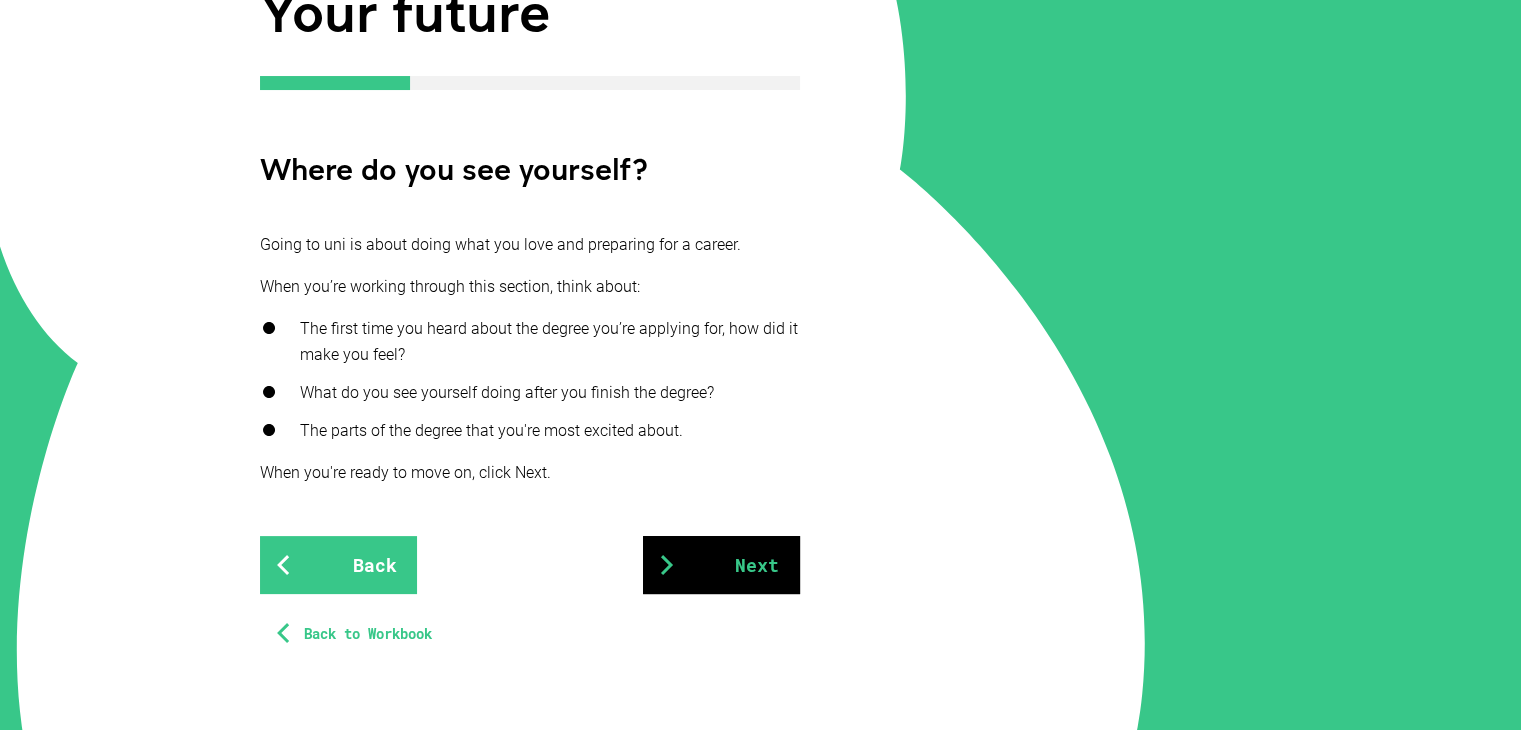 click on "Next" at bounding box center [721, 565] 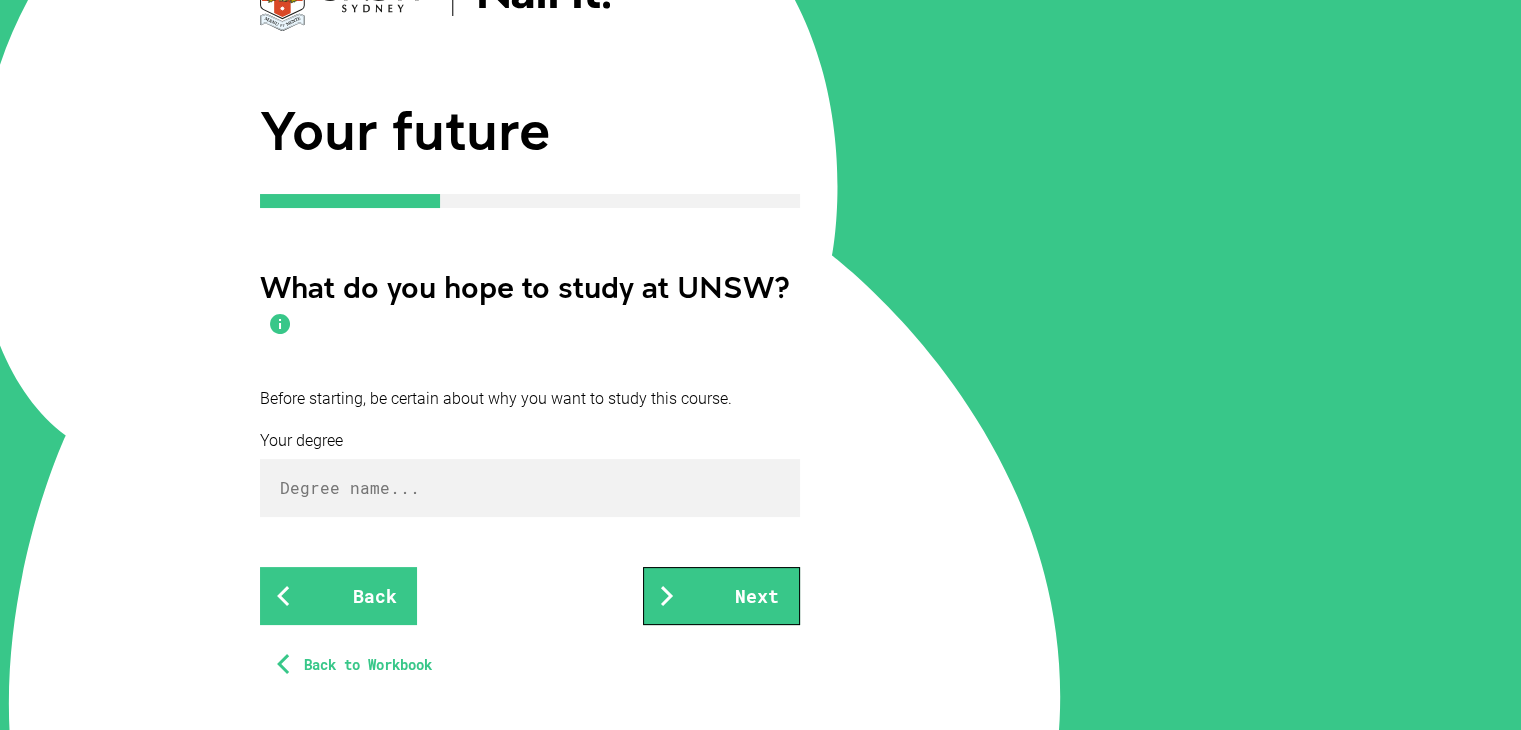 scroll, scrollTop: 214, scrollLeft: 0, axis: vertical 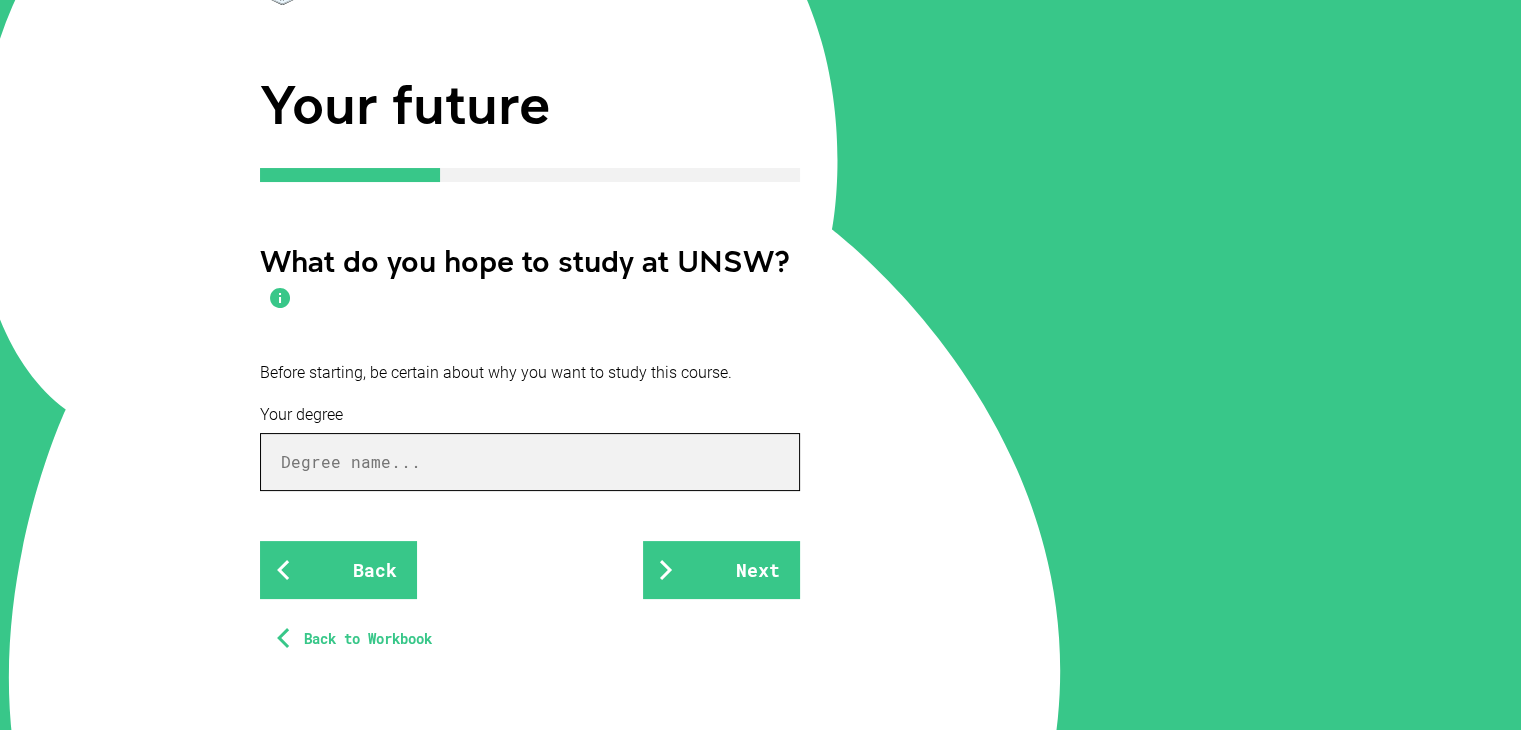 click at bounding box center [530, 462] 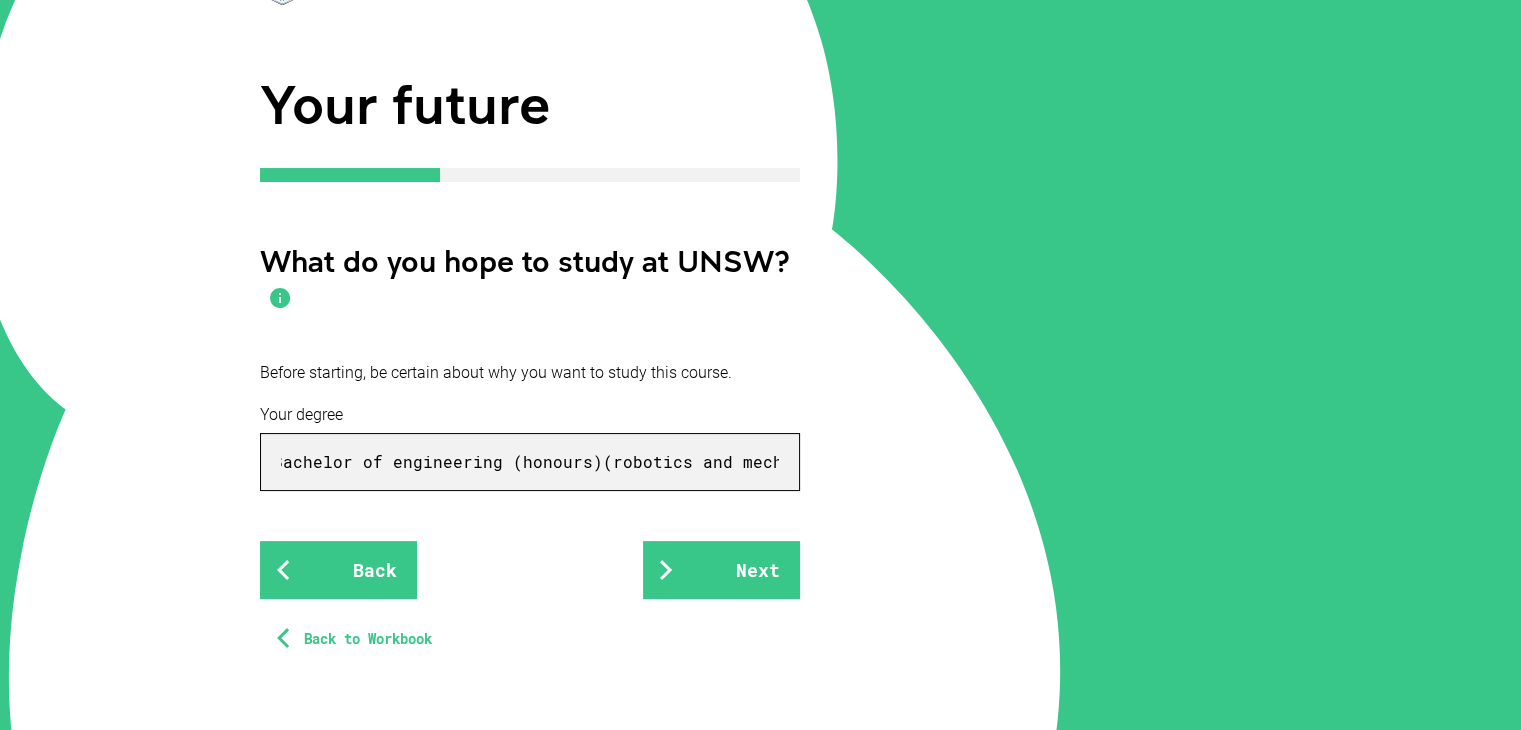 scroll, scrollTop: 0, scrollLeft: 0, axis: both 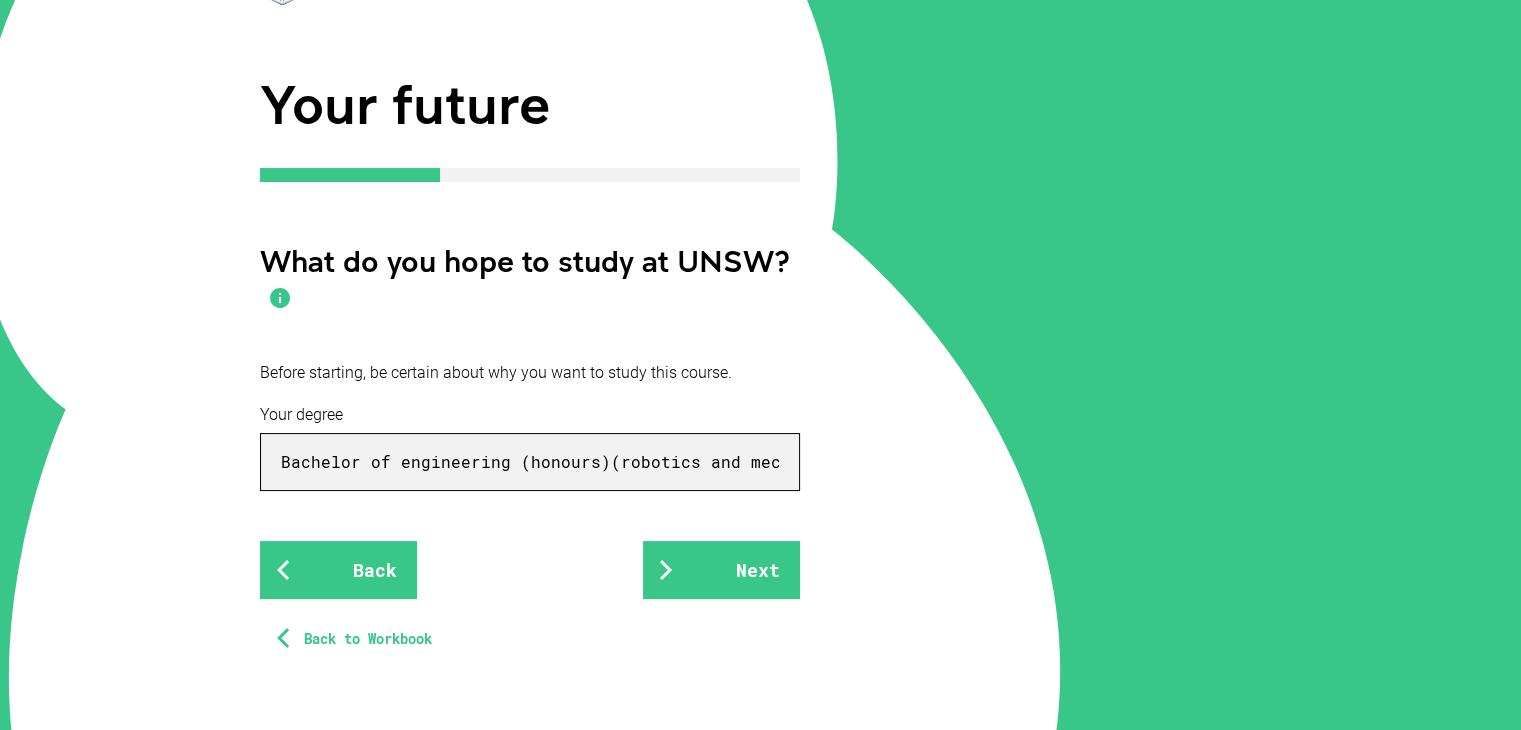 click on "Bachelor of engineering (honours)(robotics and mechatronics)- full time" at bounding box center (530, 462) 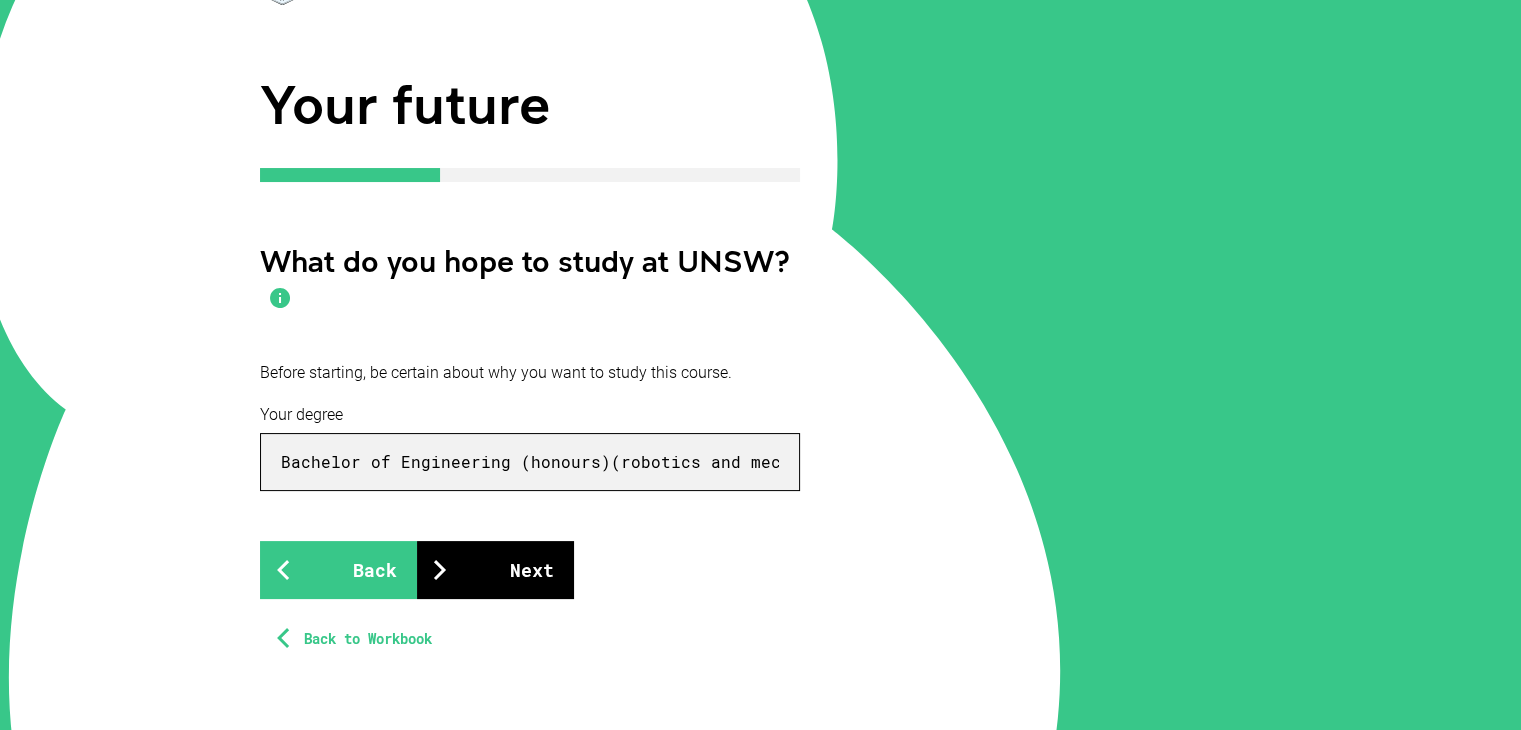 type on "Bachelor of Engineering (honours)(robotics and mechatronics)- full time" 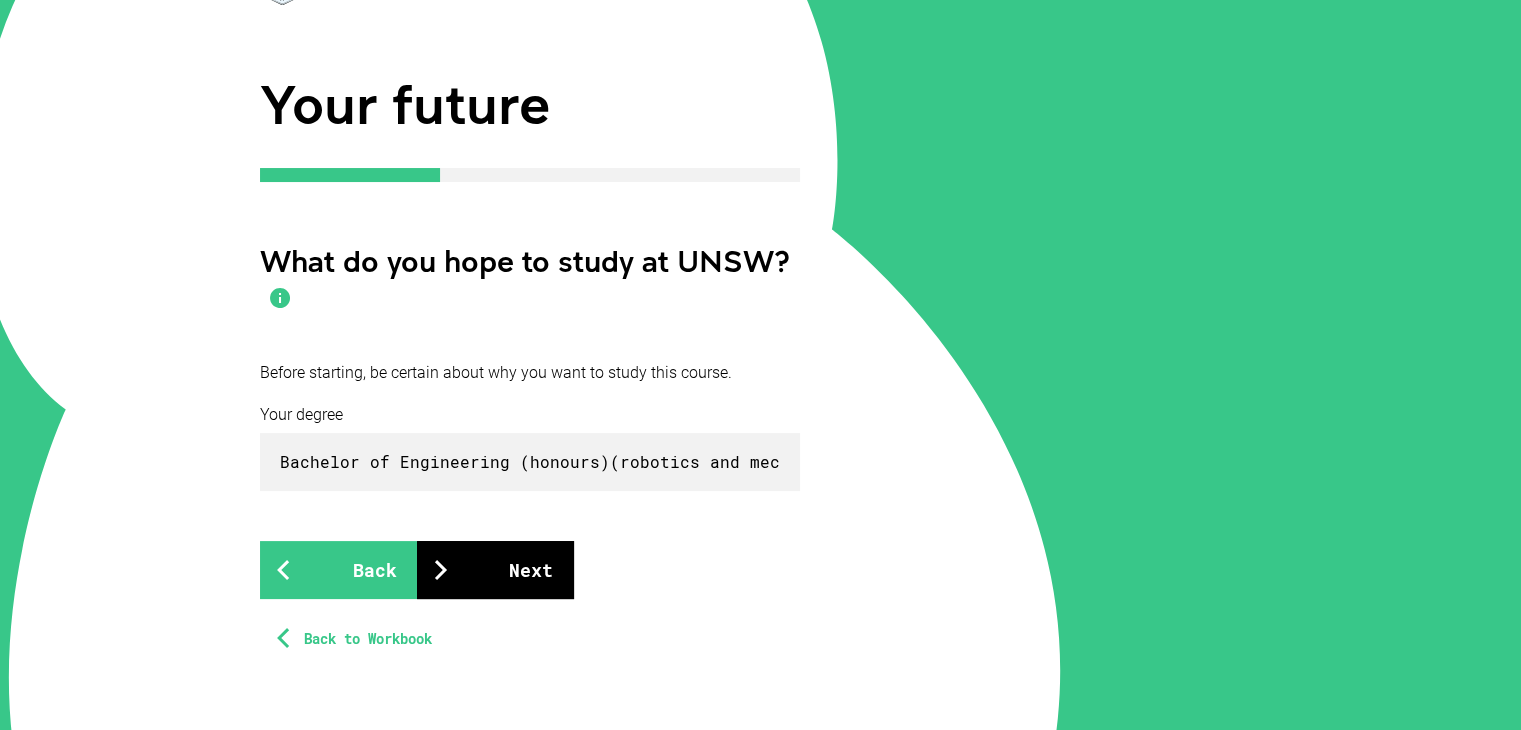 click on "Next" at bounding box center (495, 570) 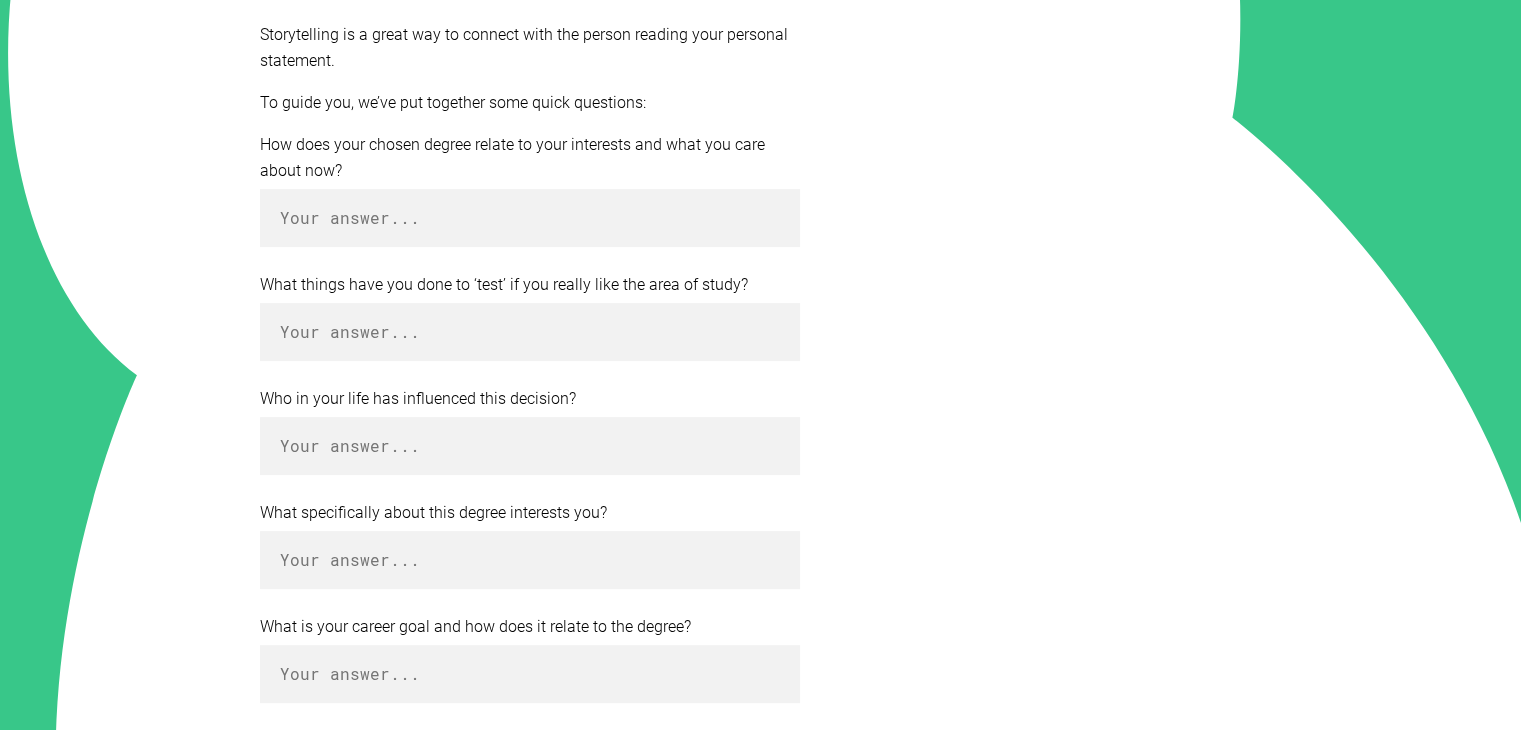 scroll, scrollTop: 516, scrollLeft: 0, axis: vertical 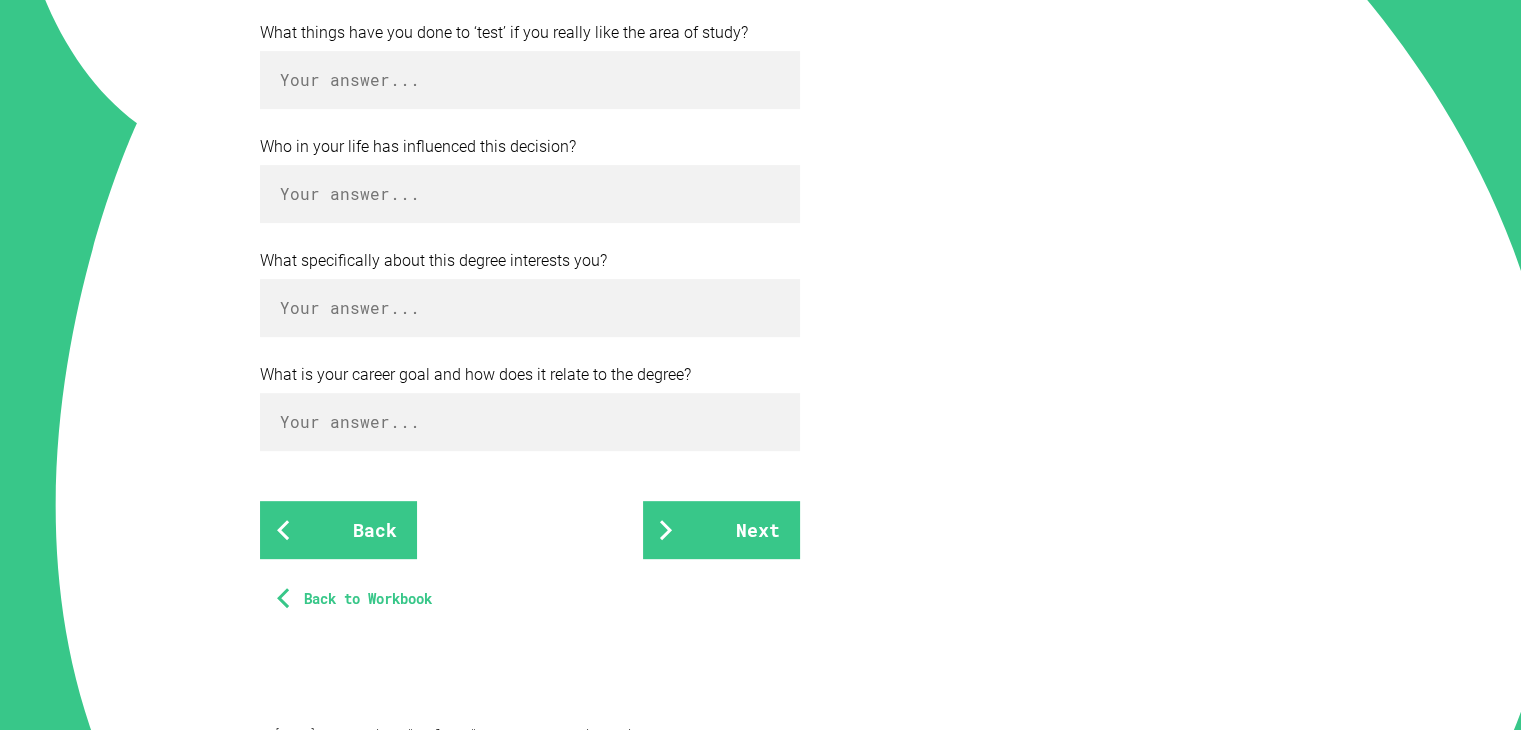 click on "Back to Workbook" at bounding box center [358, 599] 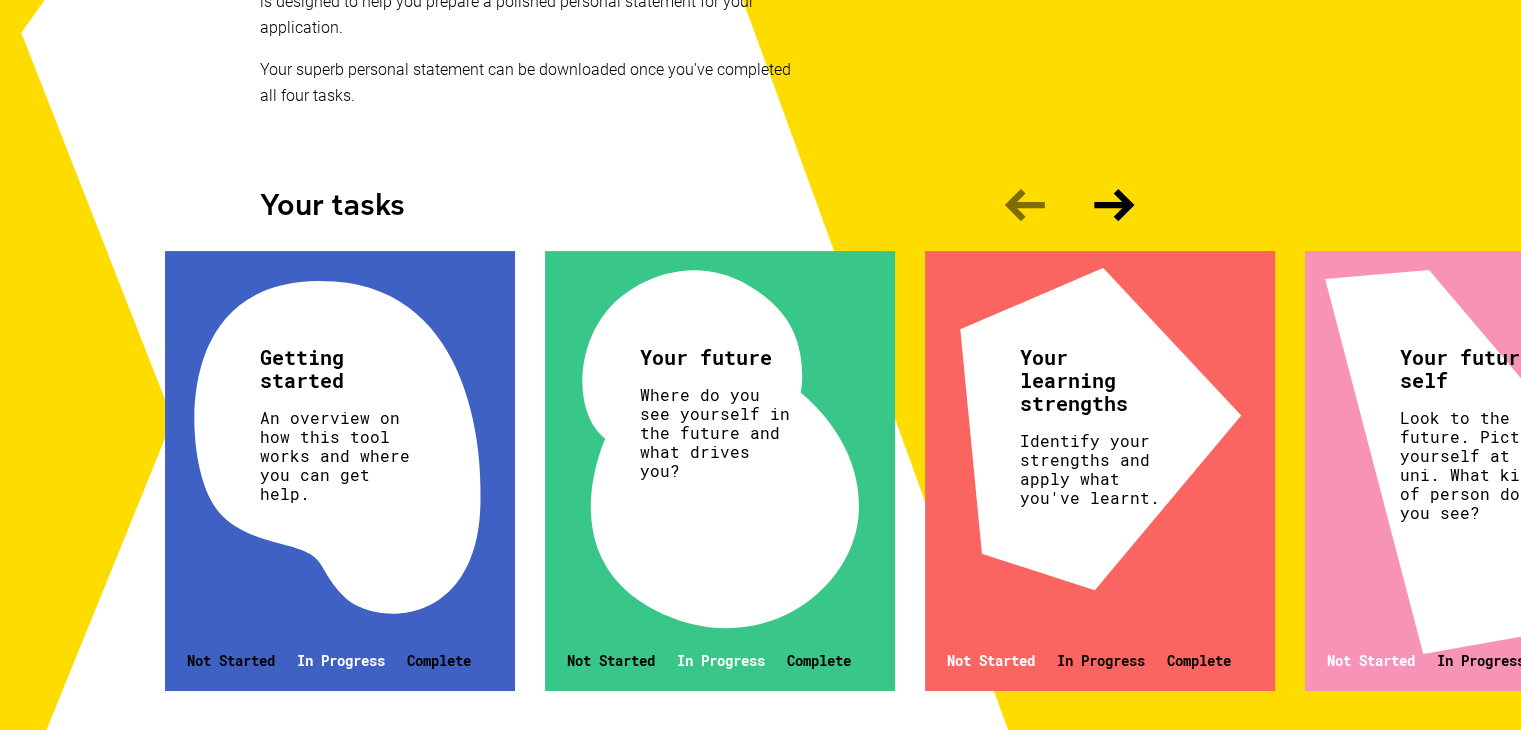 scroll, scrollTop: 522, scrollLeft: 0, axis: vertical 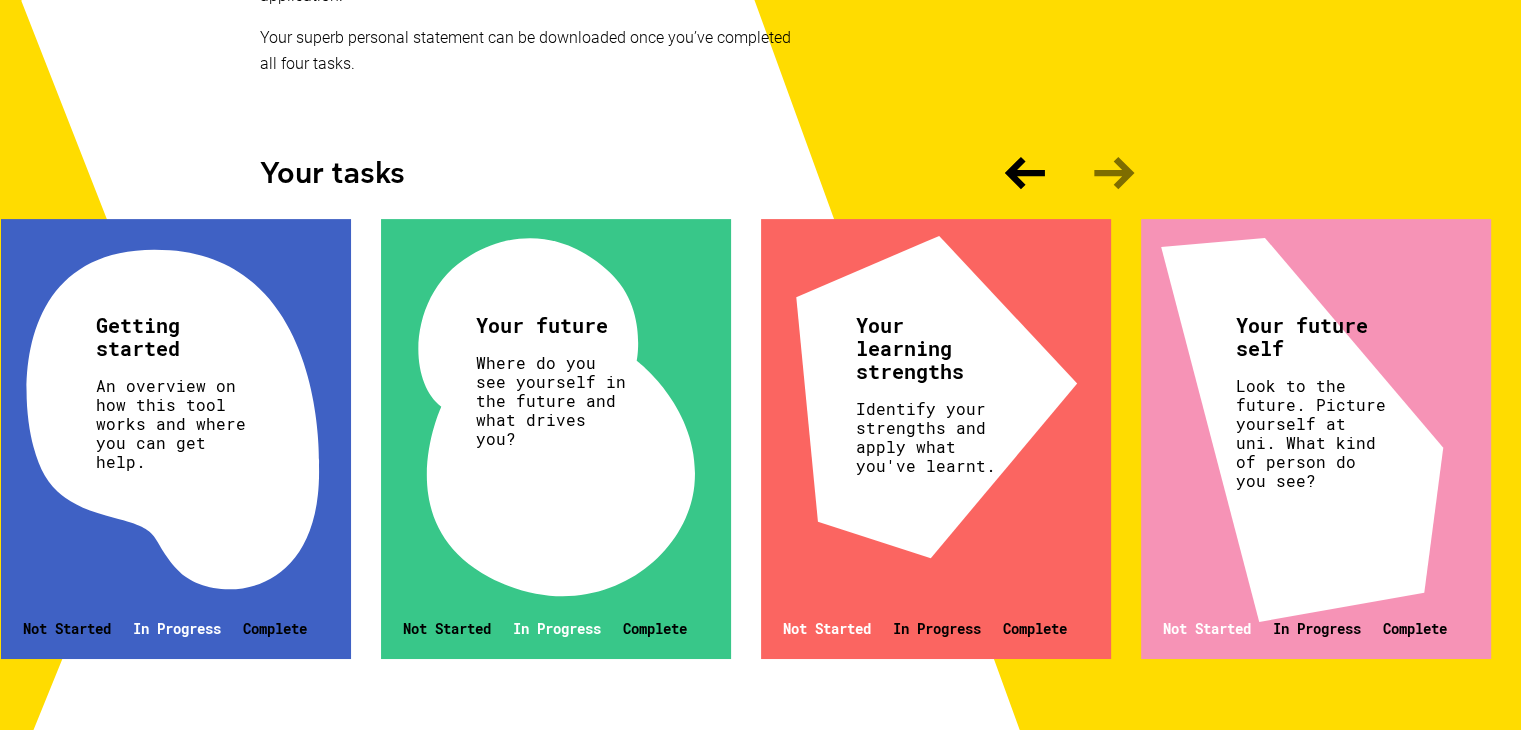 click on "An overview on how this tool works and where you can get help." at bounding box center [173, 423] 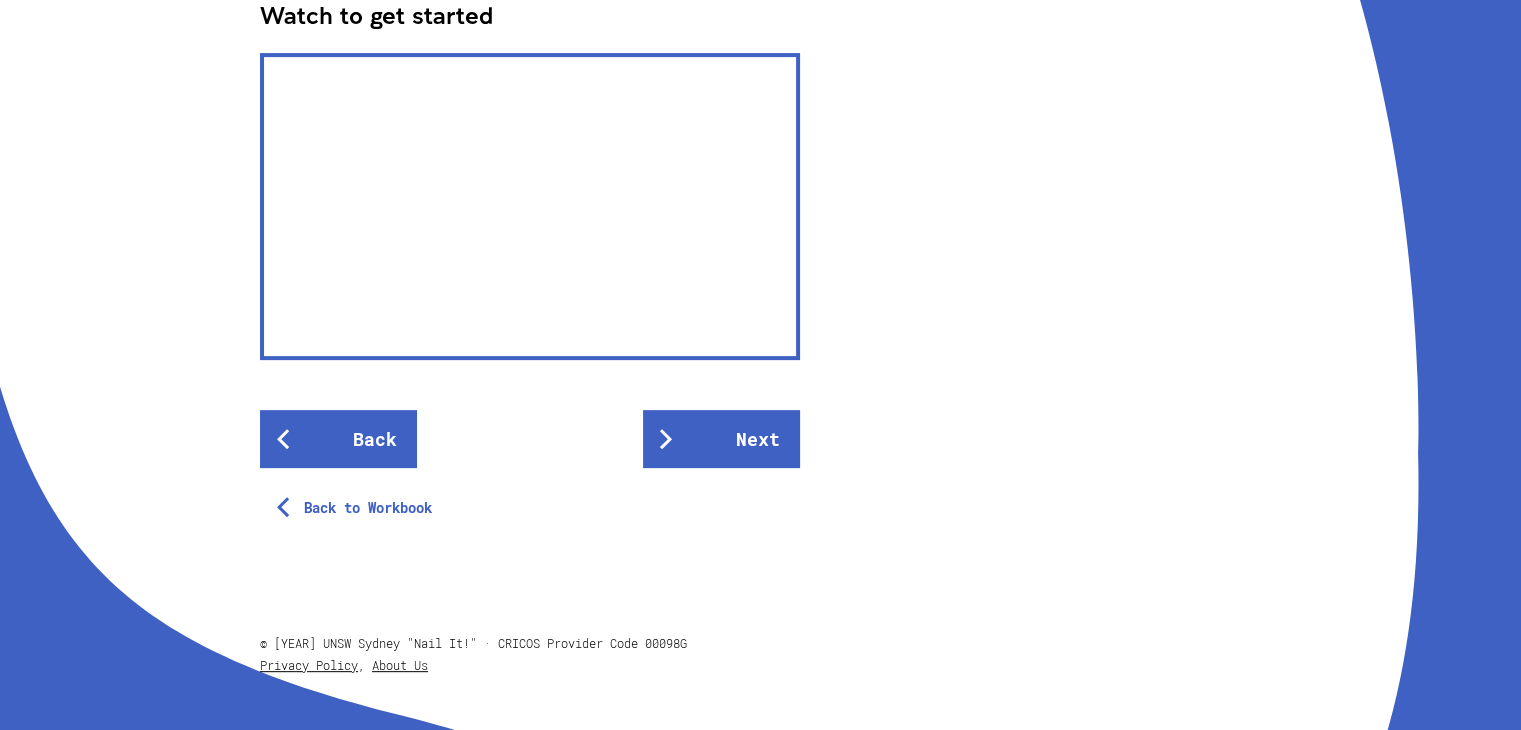 scroll, scrollTop: 643, scrollLeft: 0, axis: vertical 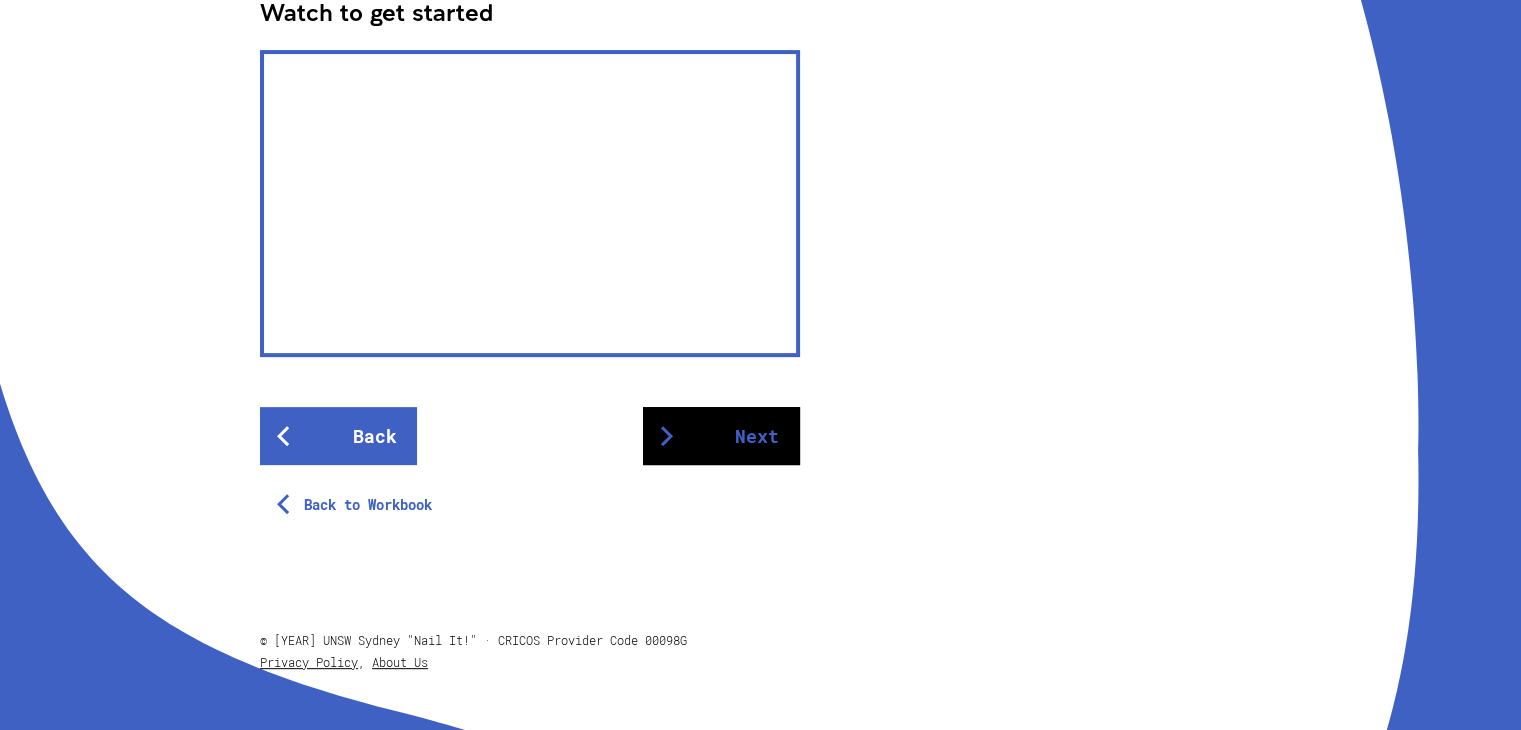 click on "Next" at bounding box center (721, 436) 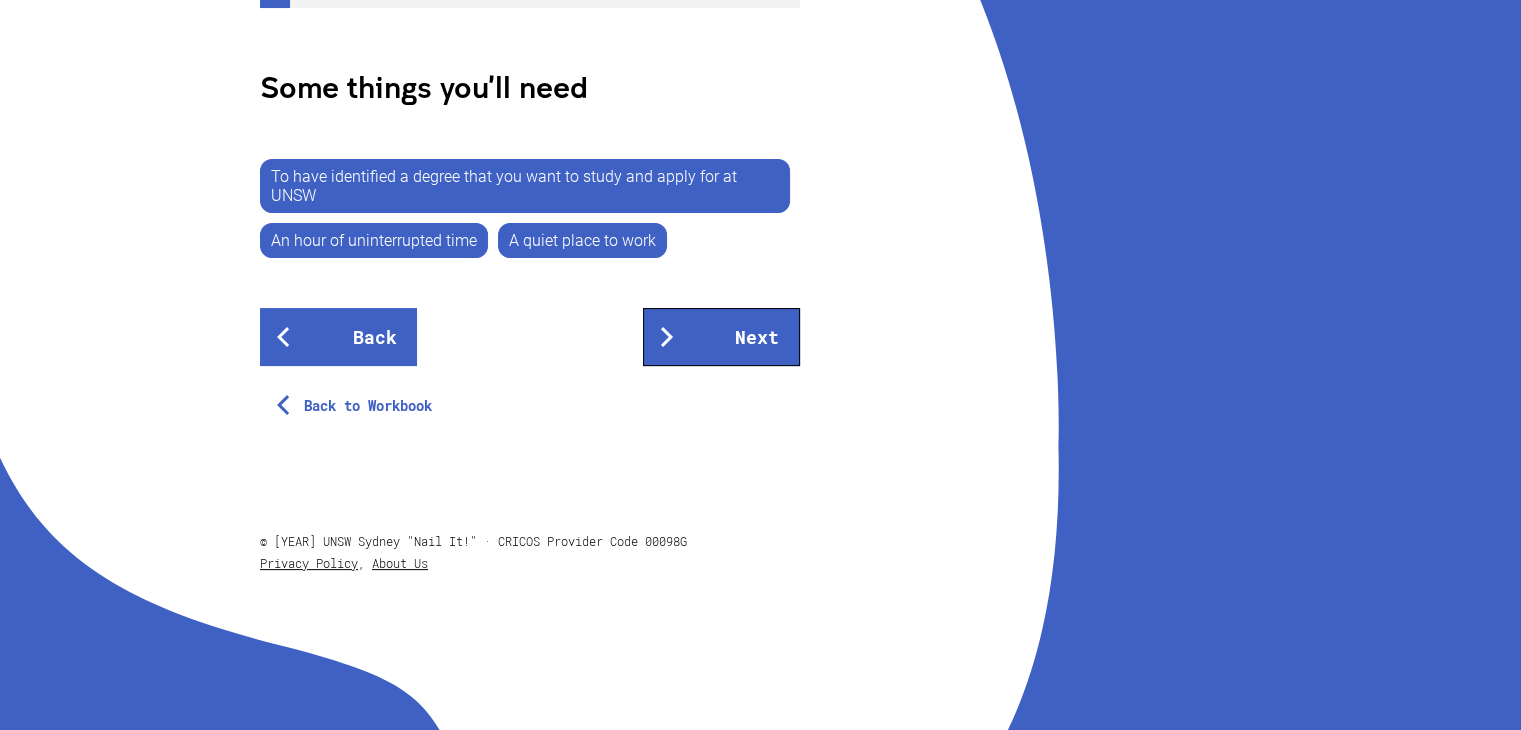 scroll, scrollTop: 388, scrollLeft: 0, axis: vertical 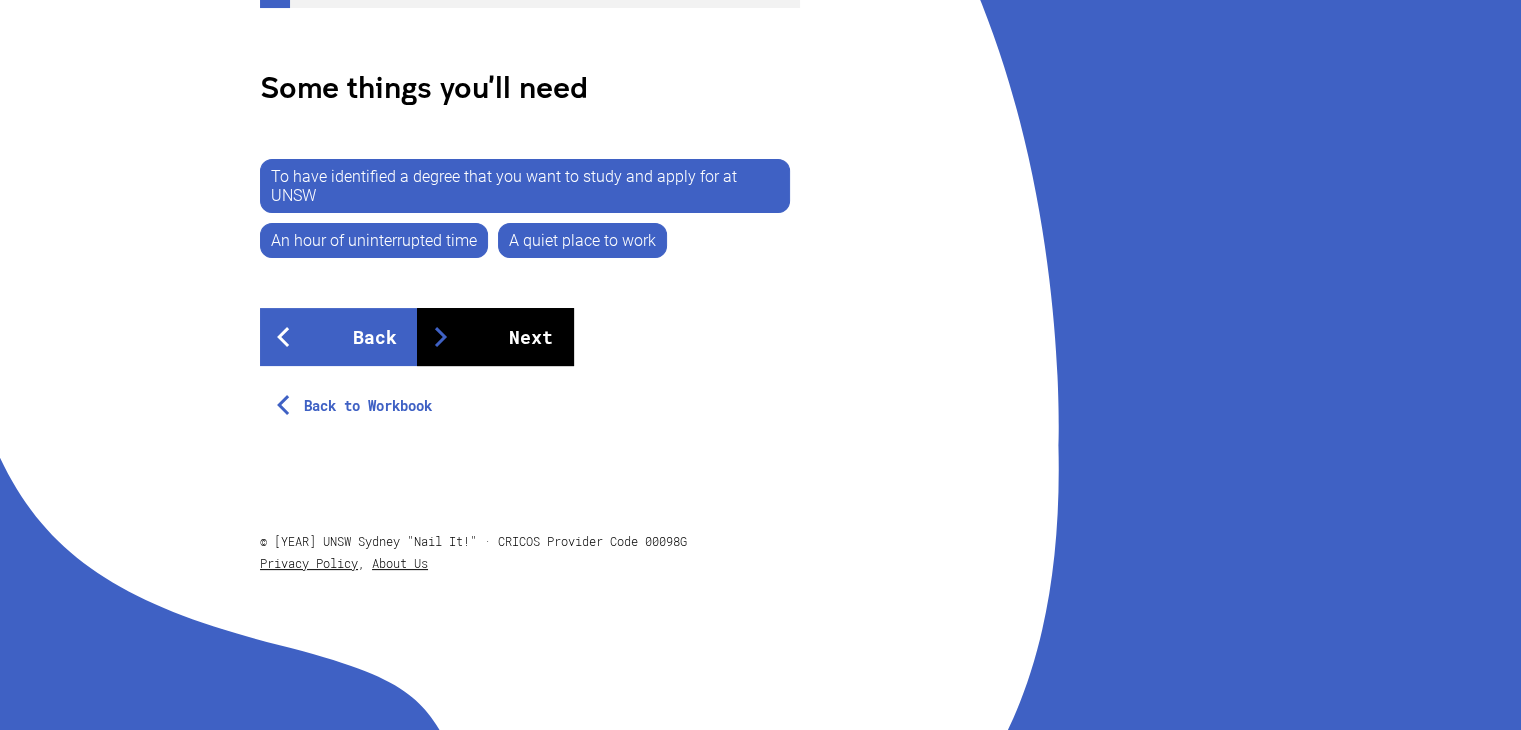 click on "Next" at bounding box center (495, 337) 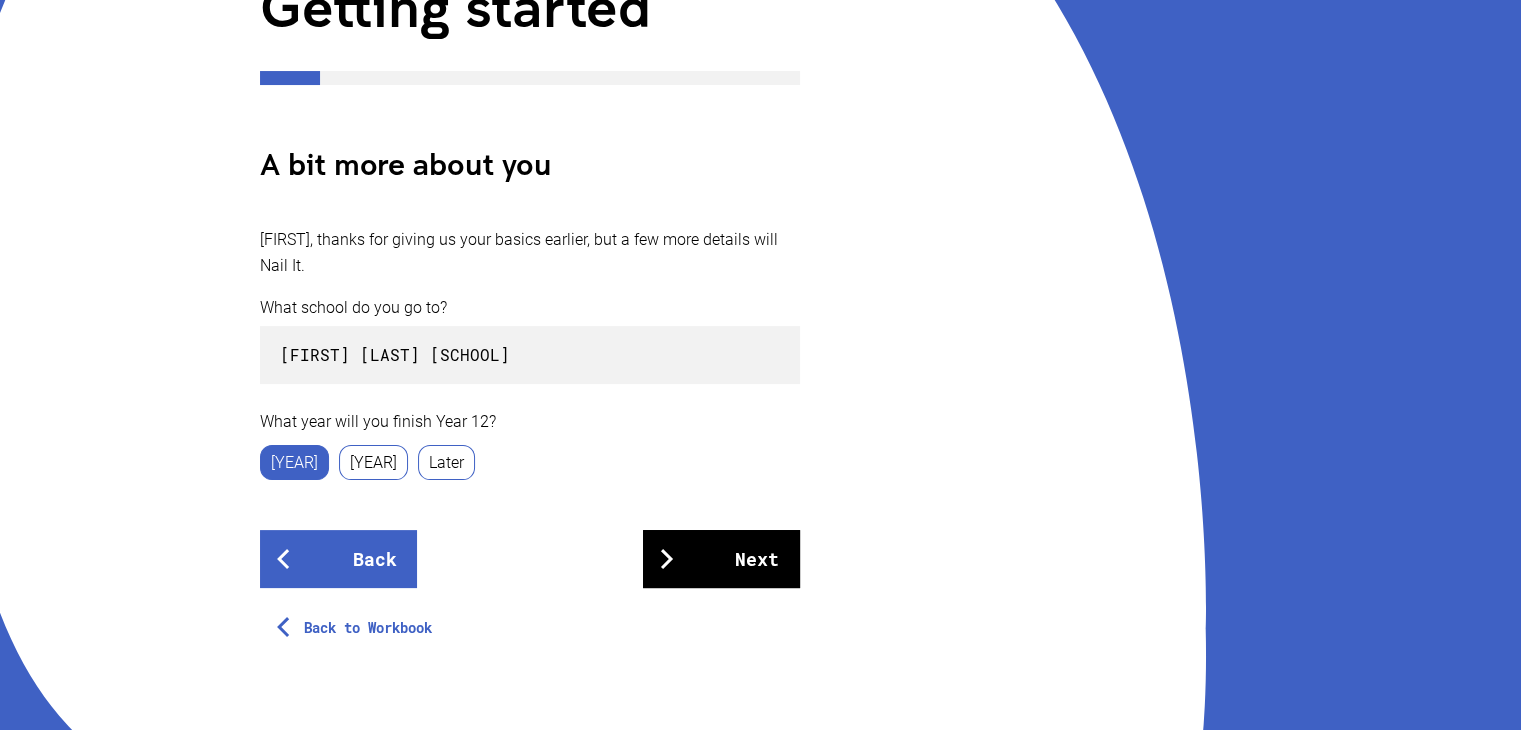 scroll, scrollTop: 539, scrollLeft: 0, axis: vertical 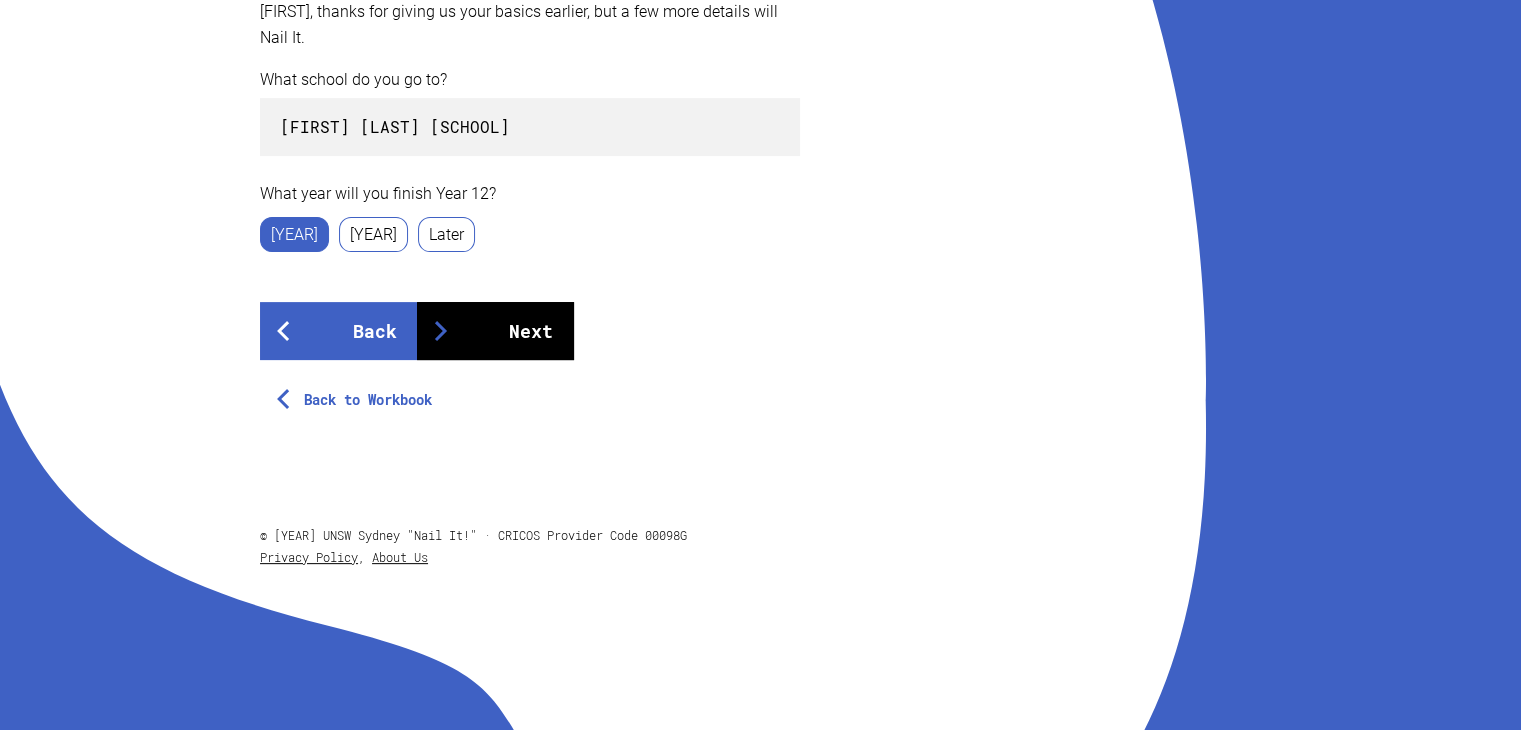 click on "Next" at bounding box center [495, 331] 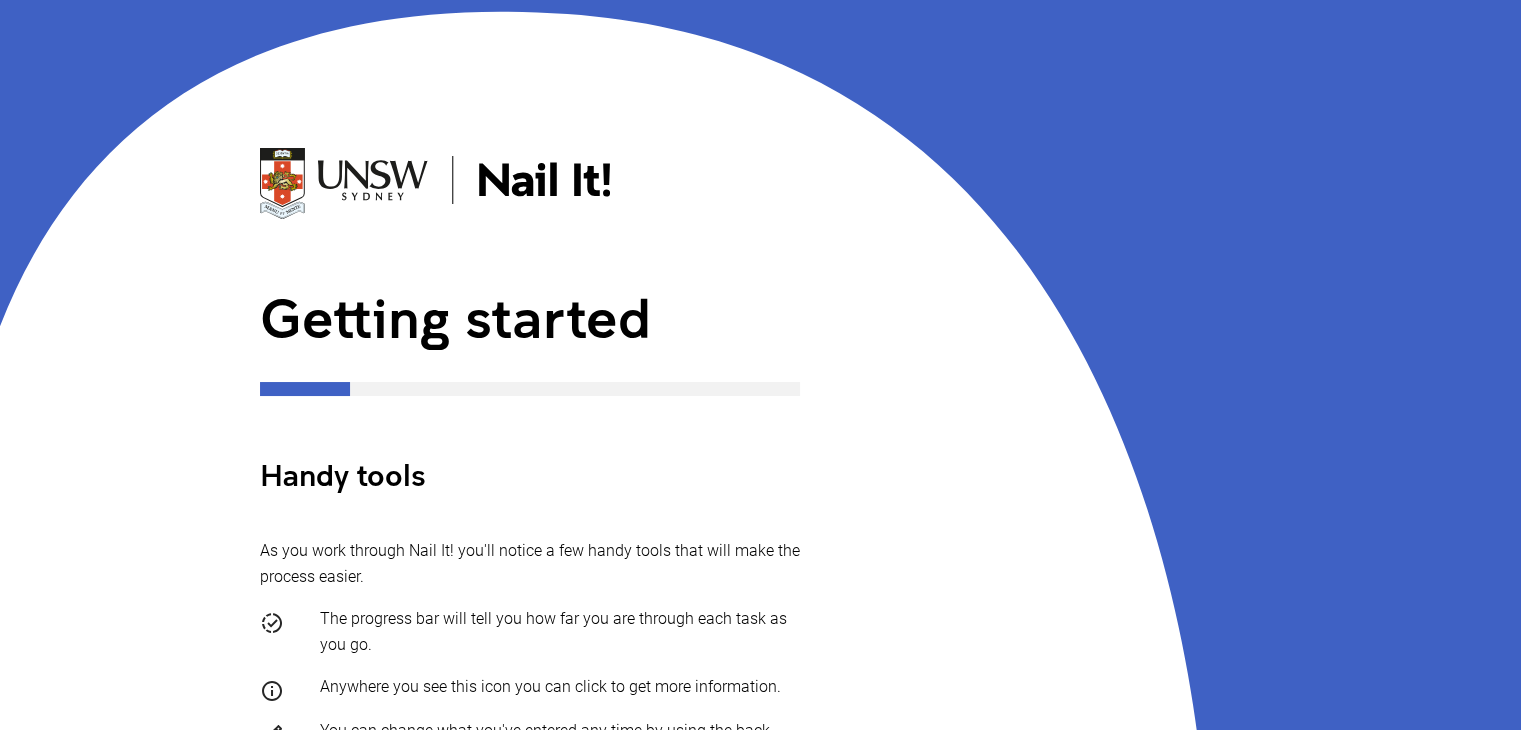 scroll, scrollTop: 532, scrollLeft: 0, axis: vertical 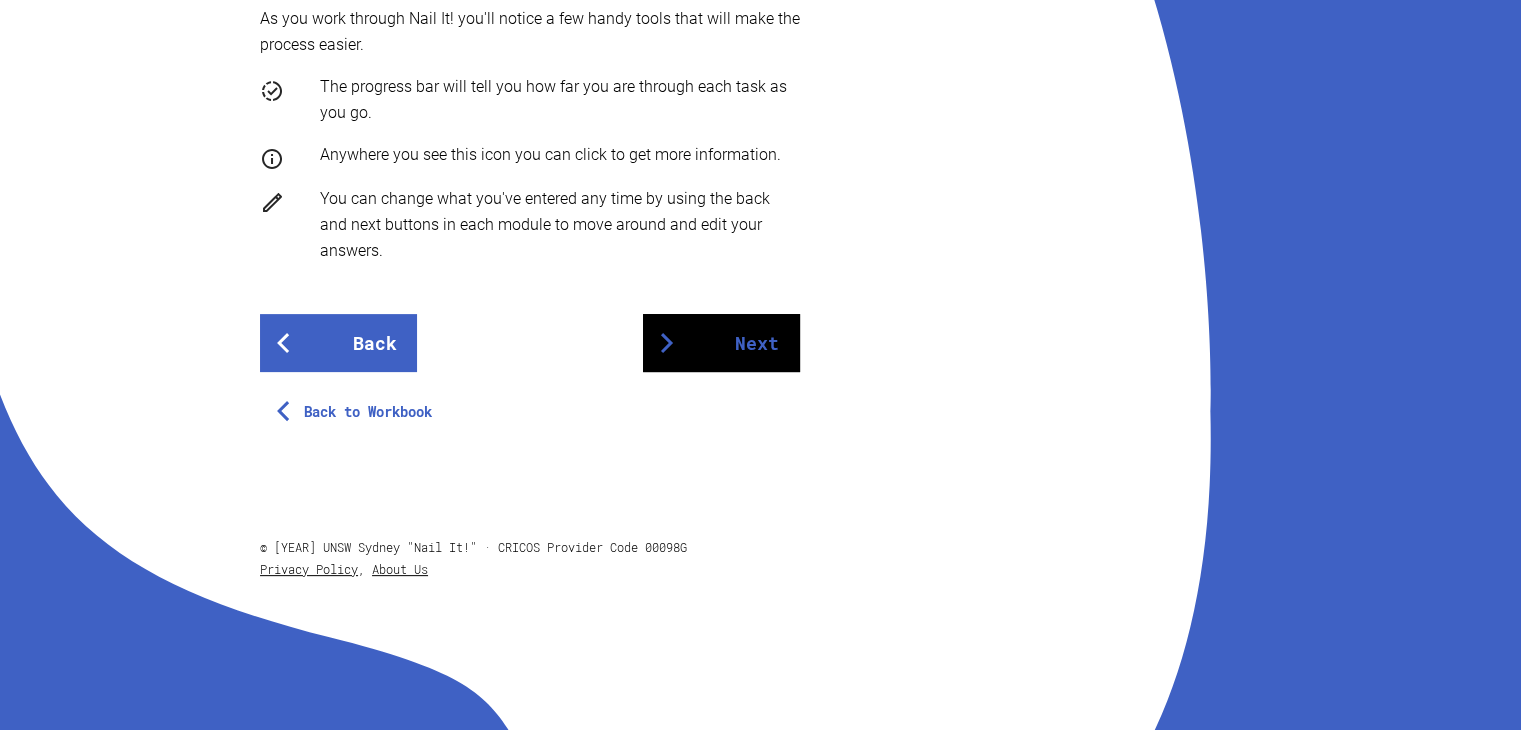 click on "Next" at bounding box center [721, 343] 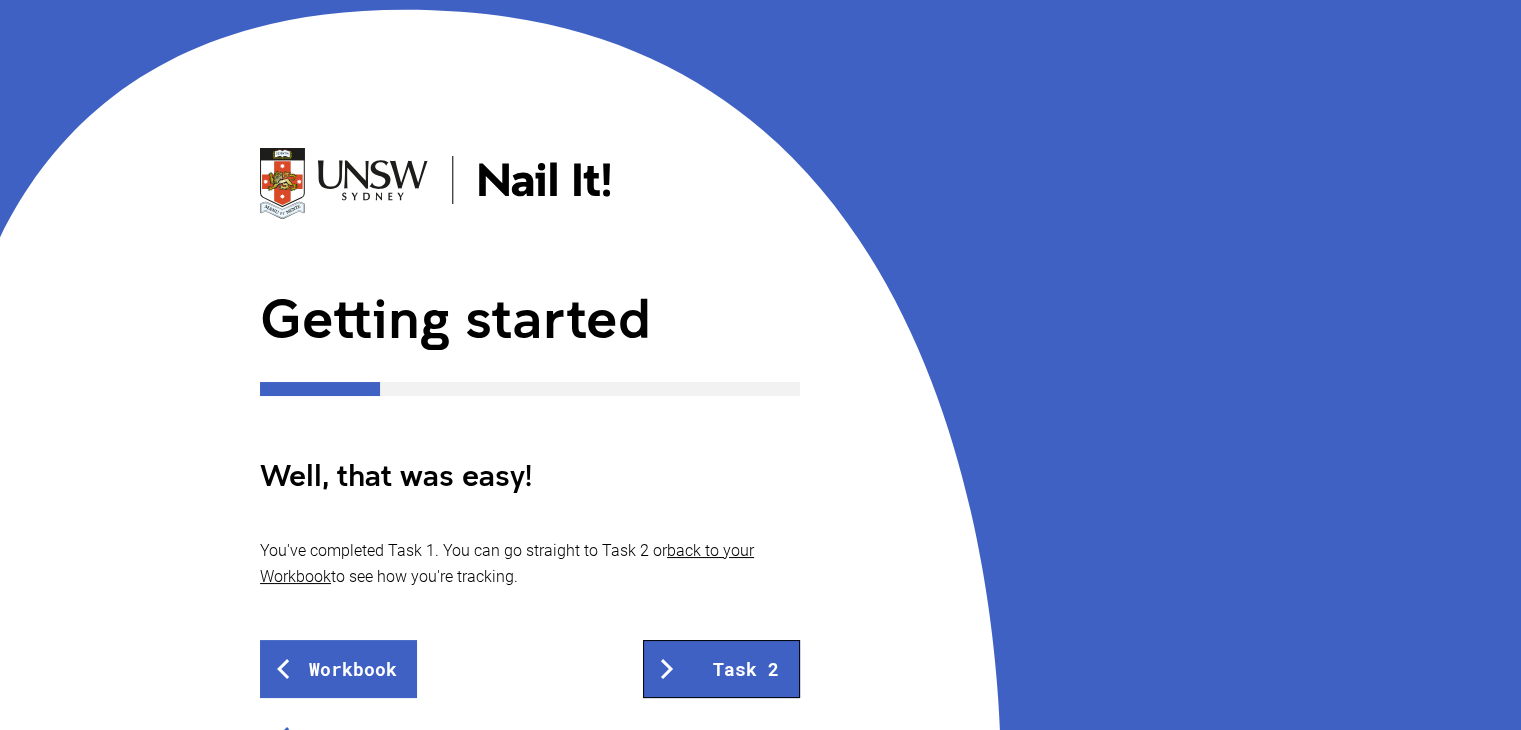 scroll, scrollTop: 280, scrollLeft: 0, axis: vertical 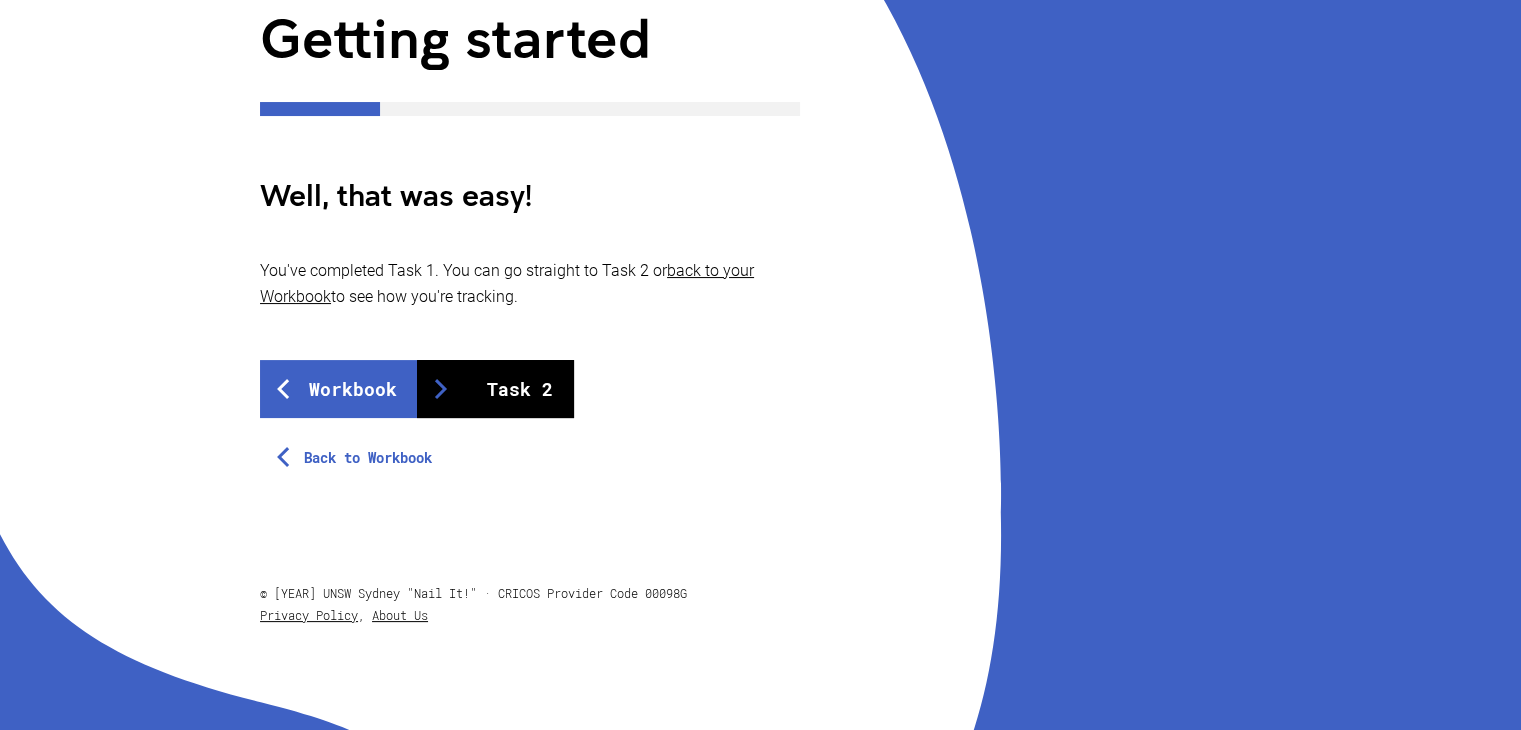 click on "Task 2" at bounding box center (495, 389) 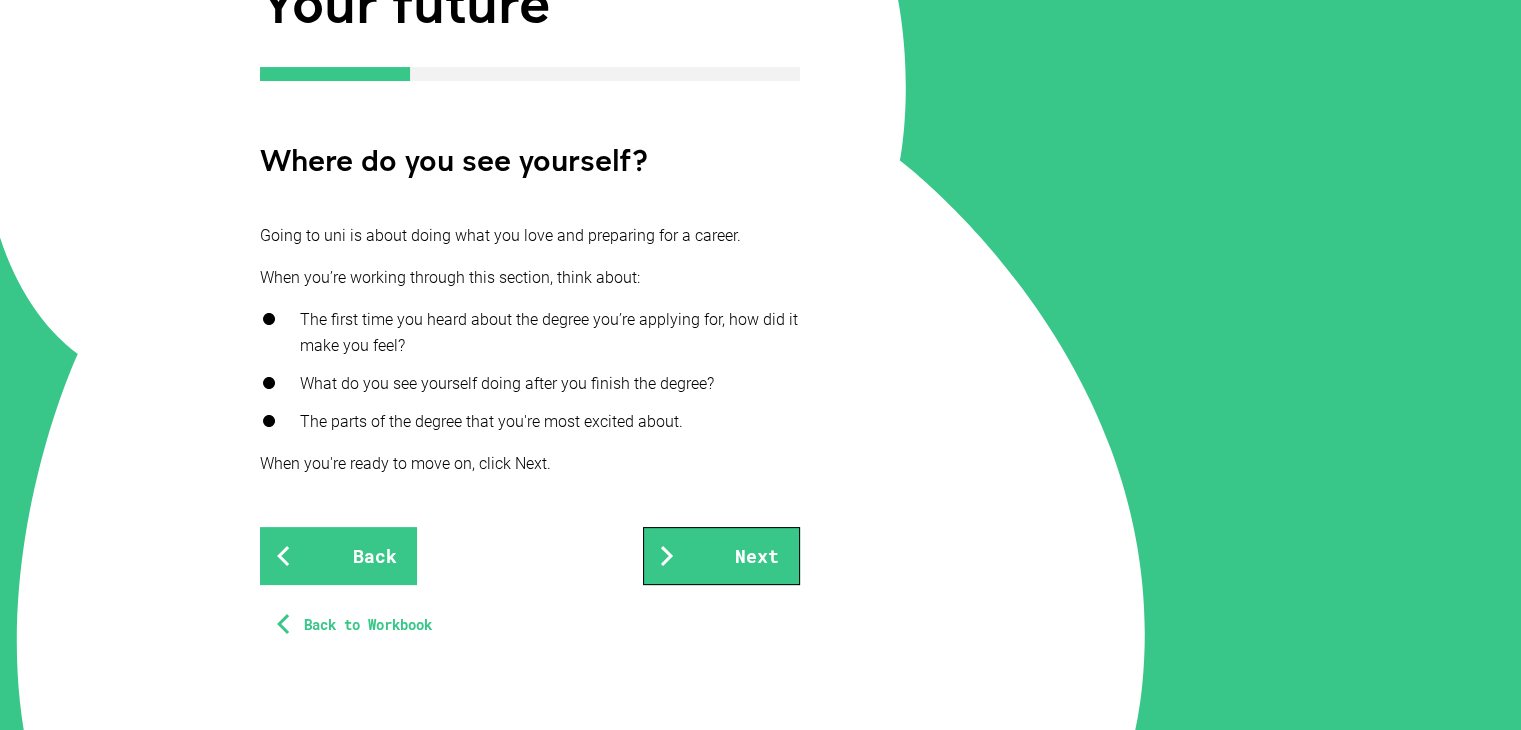 scroll, scrollTop: 341, scrollLeft: 0, axis: vertical 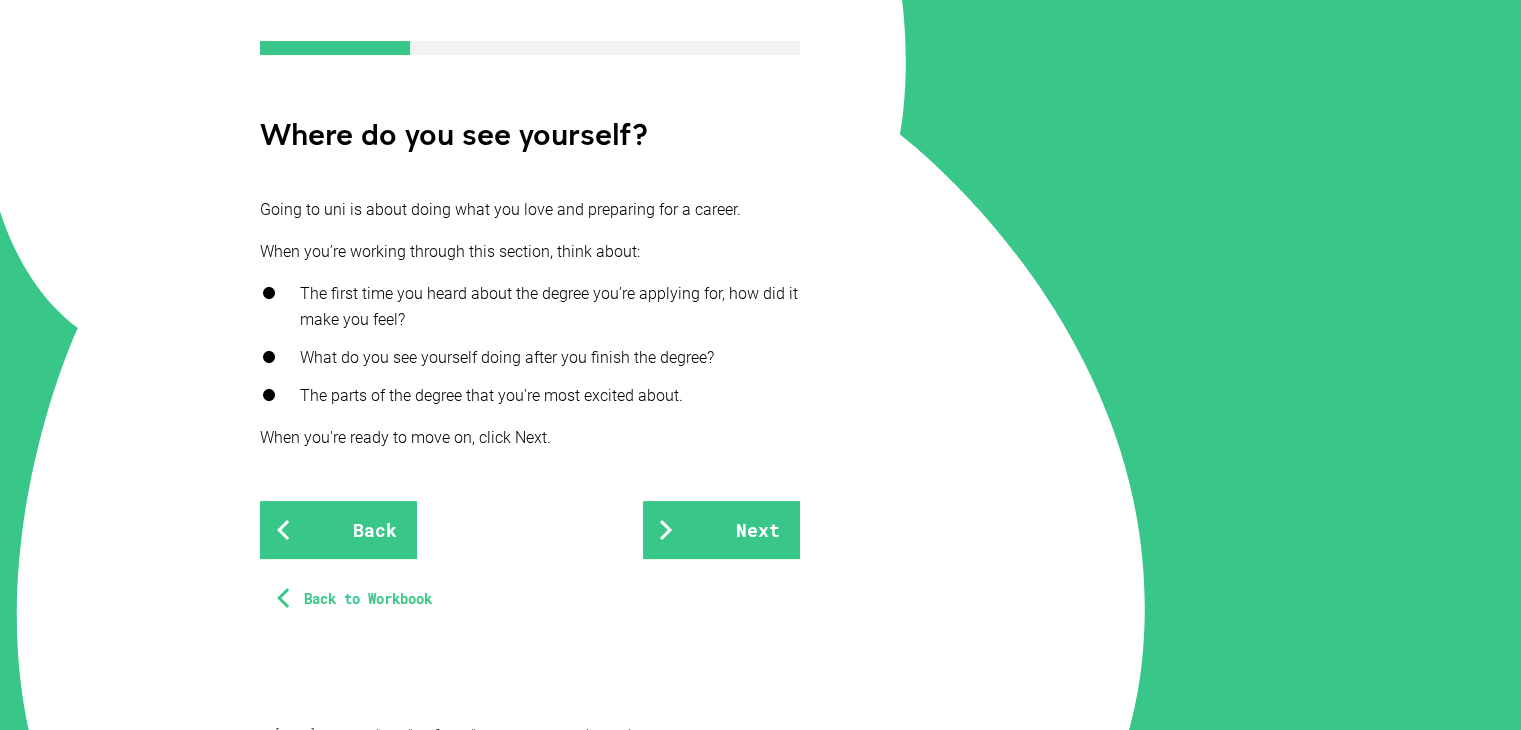 click on "Back to Workbook" at bounding box center (358, 599) 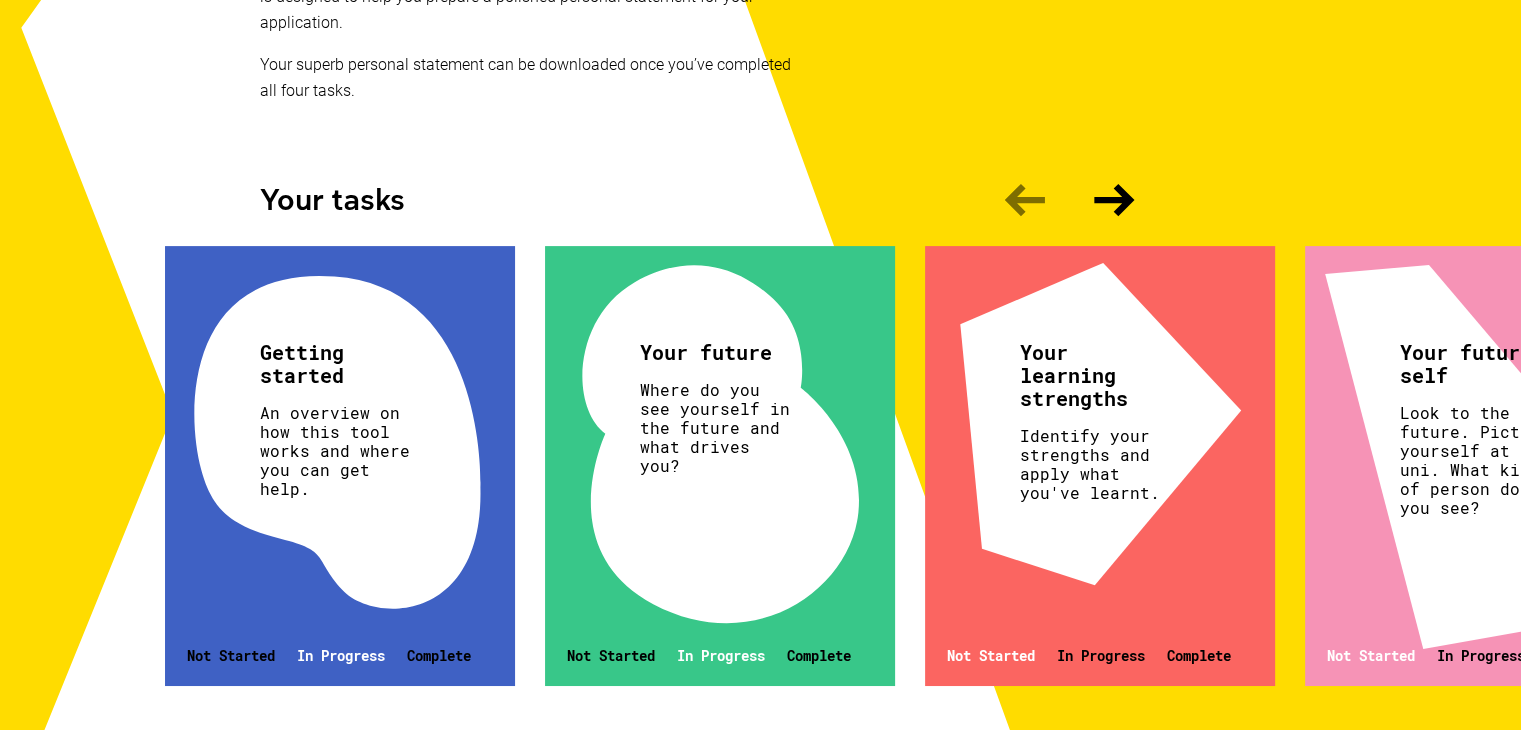 scroll, scrollTop: 512, scrollLeft: 0, axis: vertical 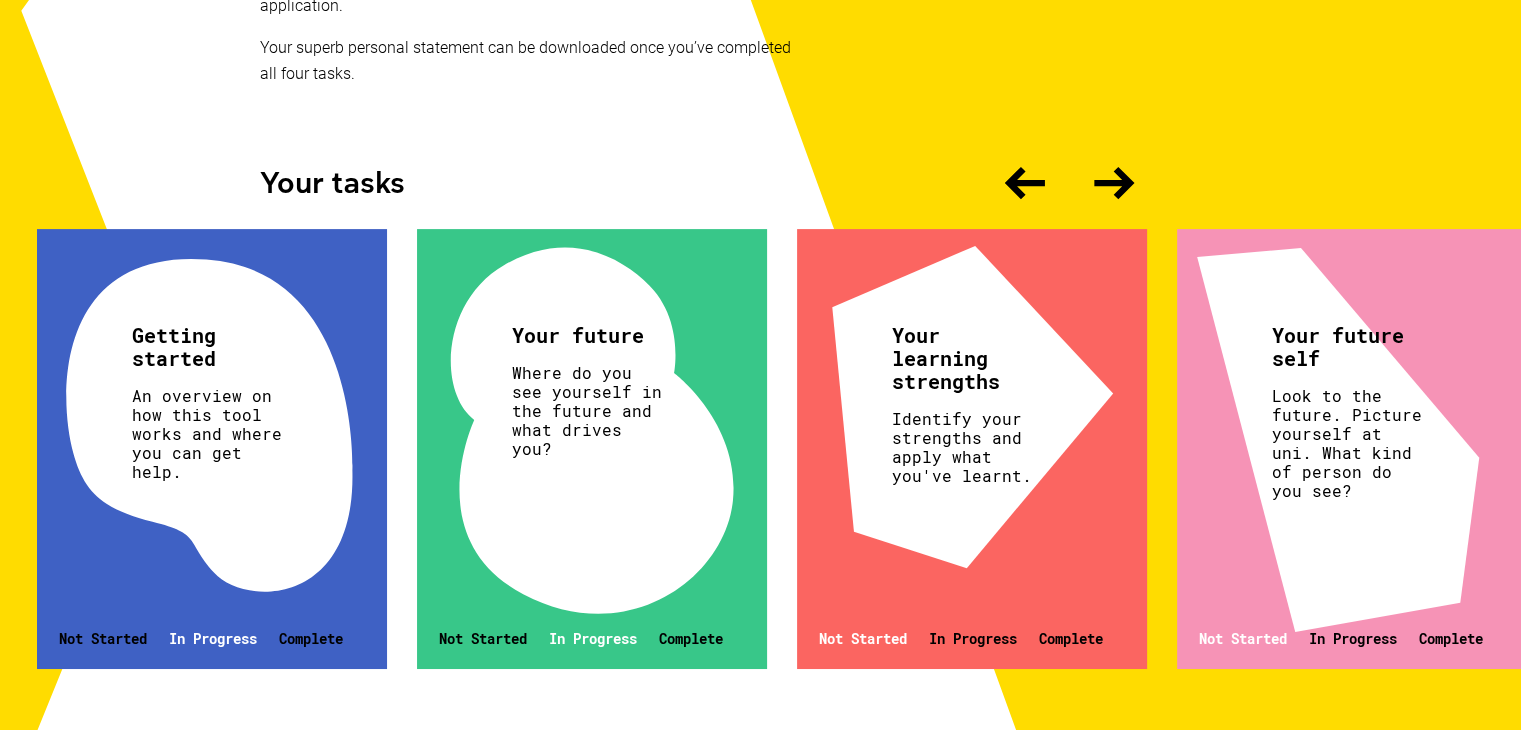 click on "Where do you see yourself in the future and what drives you?" at bounding box center (209, 433) 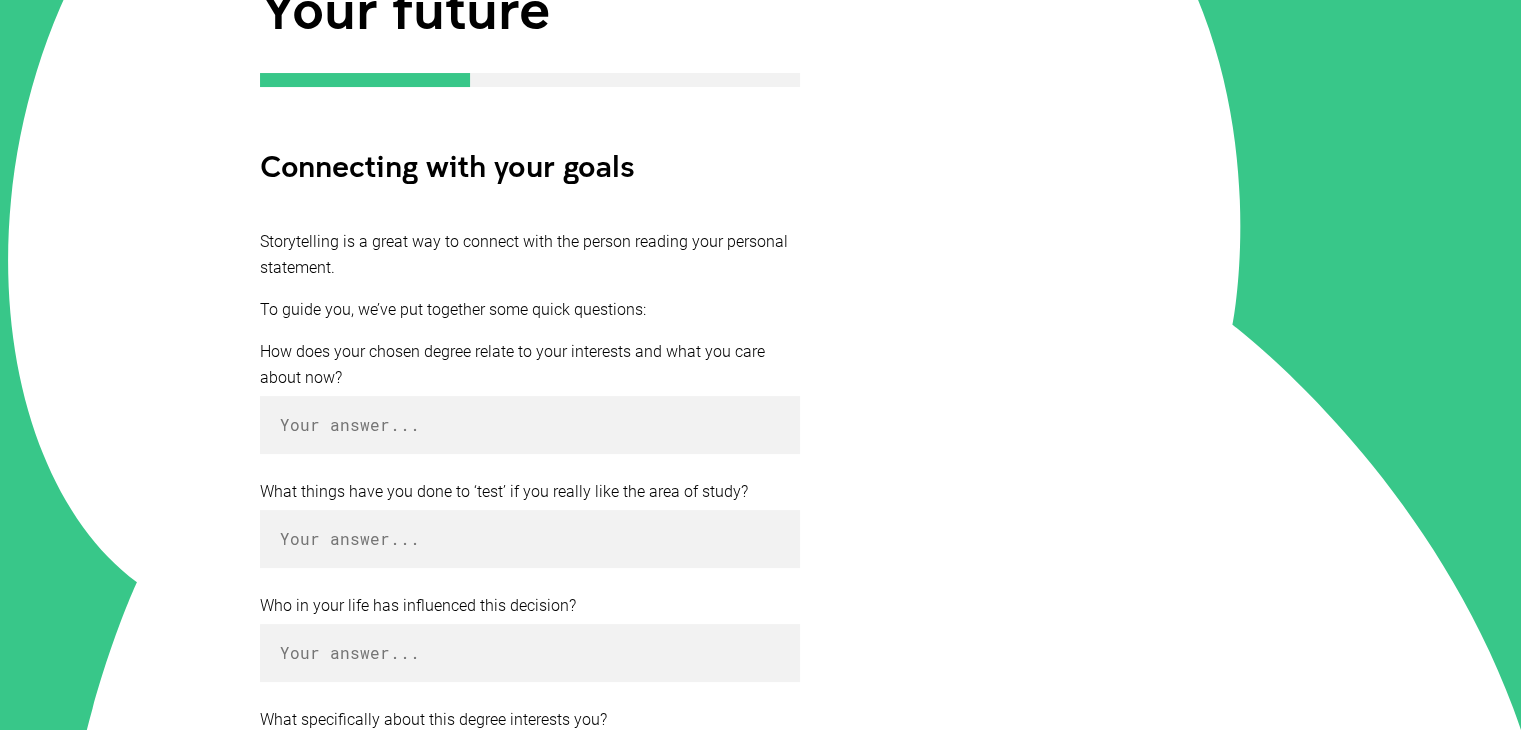 scroll, scrollTop: 313, scrollLeft: 0, axis: vertical 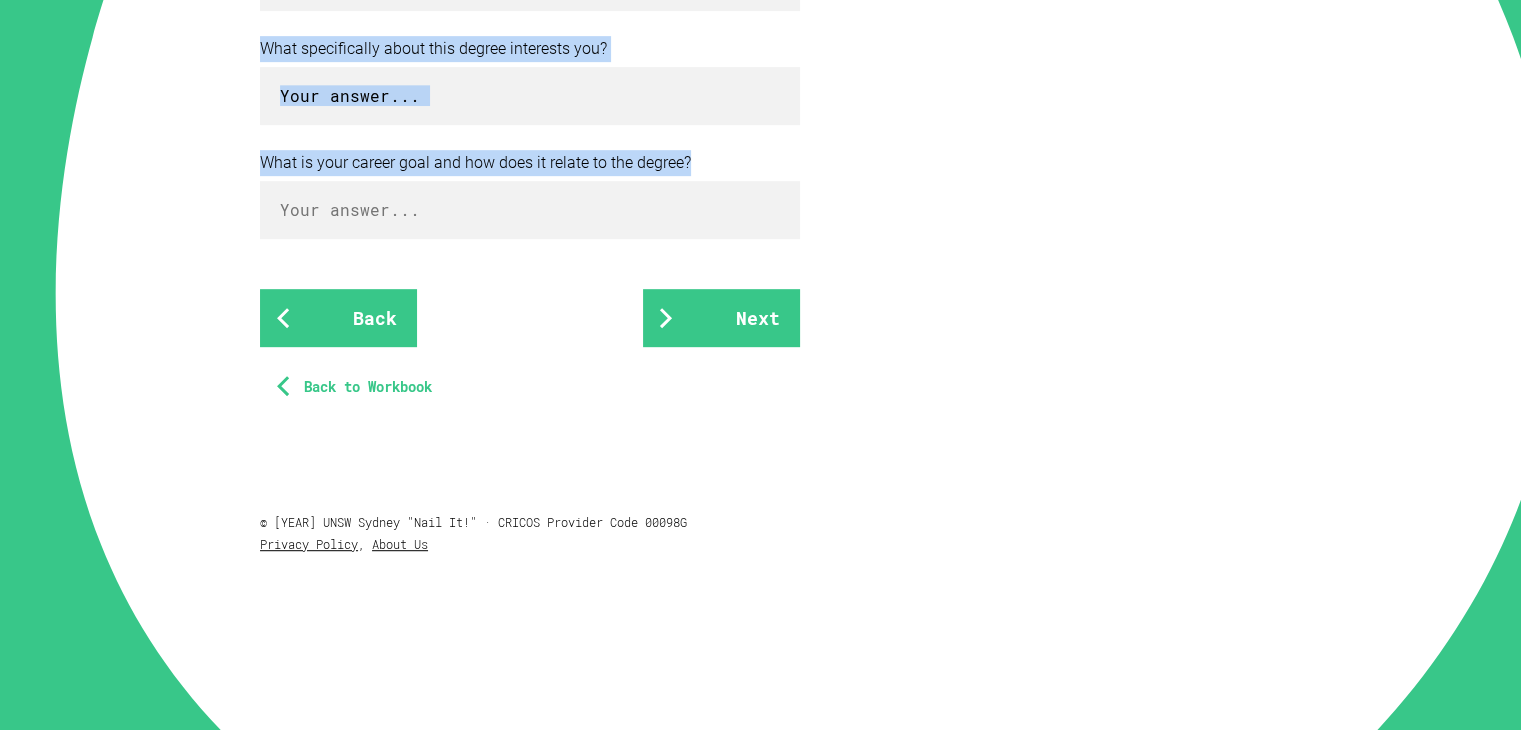 drag, startPoint x: 264, startPoint y: 343, endPoint x: 699, endPoint y: 157, distance: 473.09723 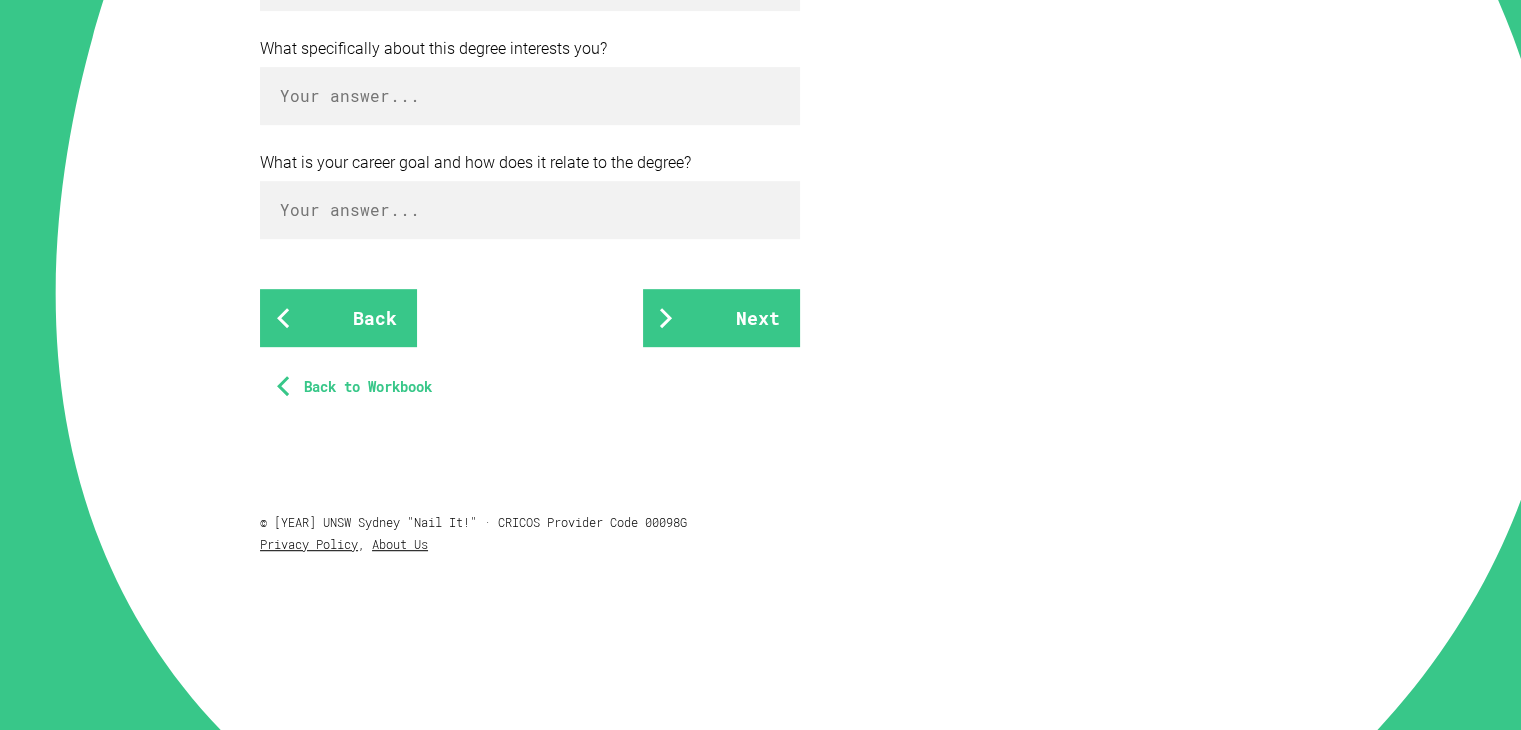 click on "Your future Connecting with your goals Storytelling is a great way to connect with the person reading your personal statement. To guide you, we’ve put together some quick questions: How does your chosen degree relate to your interests and what you care about now? What things have you done to ‘test’ if you really like the area of study? Who in your life has influenced this decision? What specifically about this degree interests you? What is your career goal and how does it relate to the degree? Back Next Back to Workbook © [YEAR] UNSW Sydney "Nail It!" · CRICOS Provider Code 00098G Privacy Policy ,   About Us" at bounding box center [760, -125] 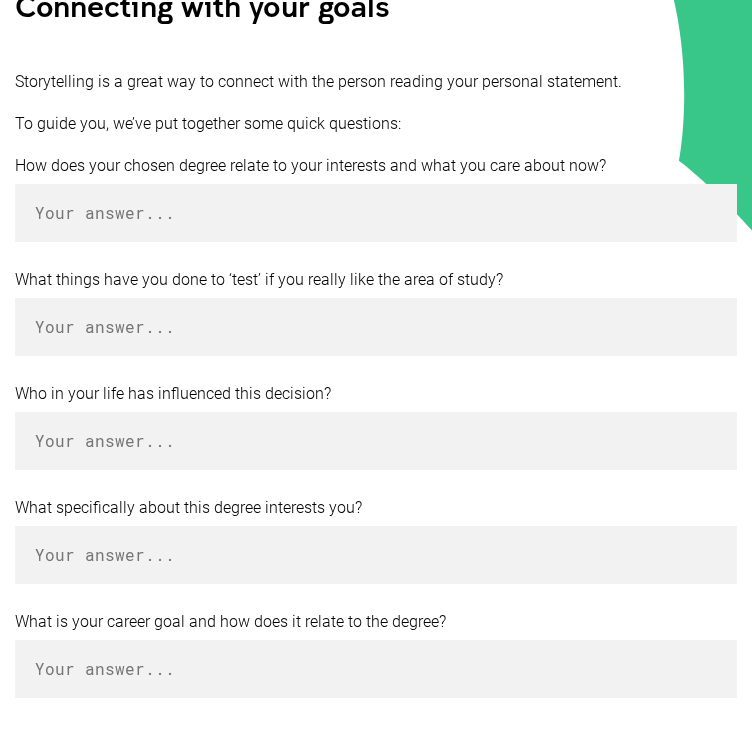 scroll, scrollTop: 340, scrollLeft: 0, axis: vertical 